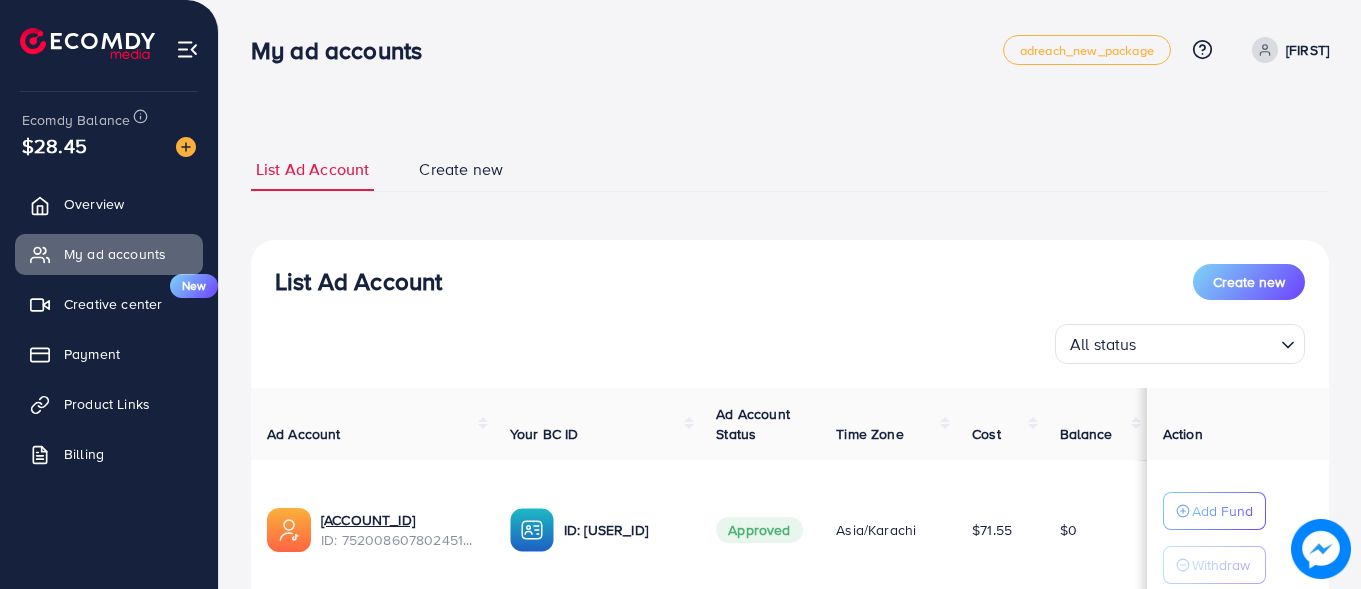 scroll, scrollTop: 0, scrollLeft: 0, axis: both 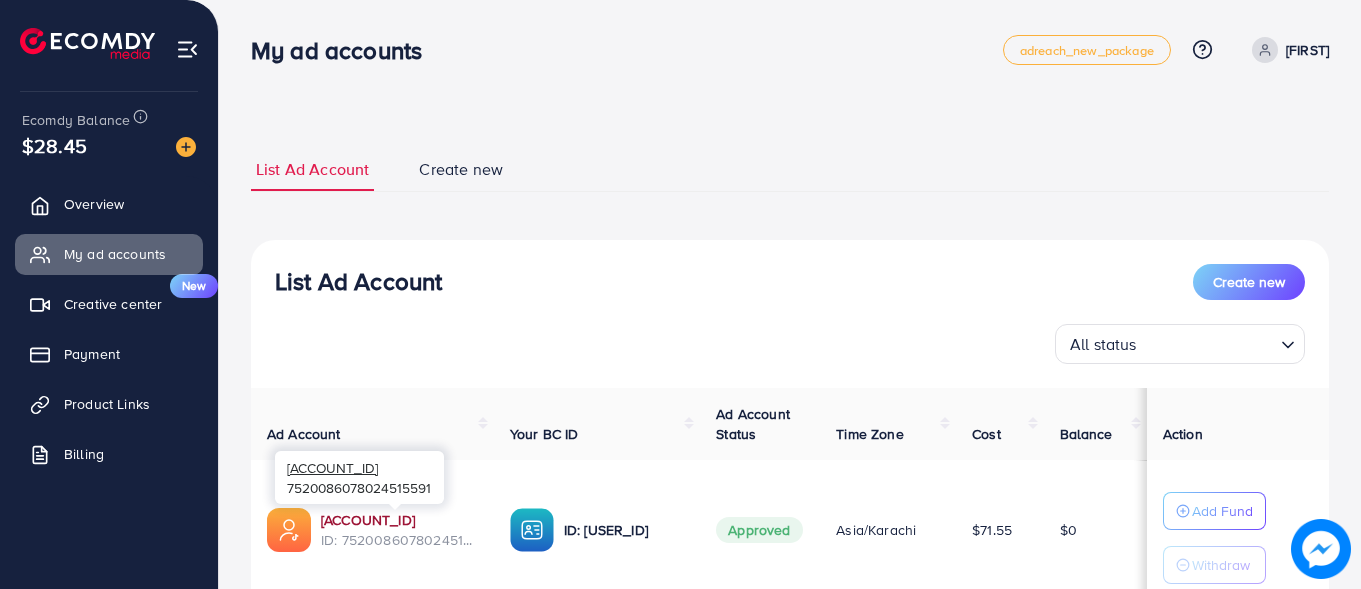 click on "[ACCOUNT_ID]" at bounding box center [399, 520] 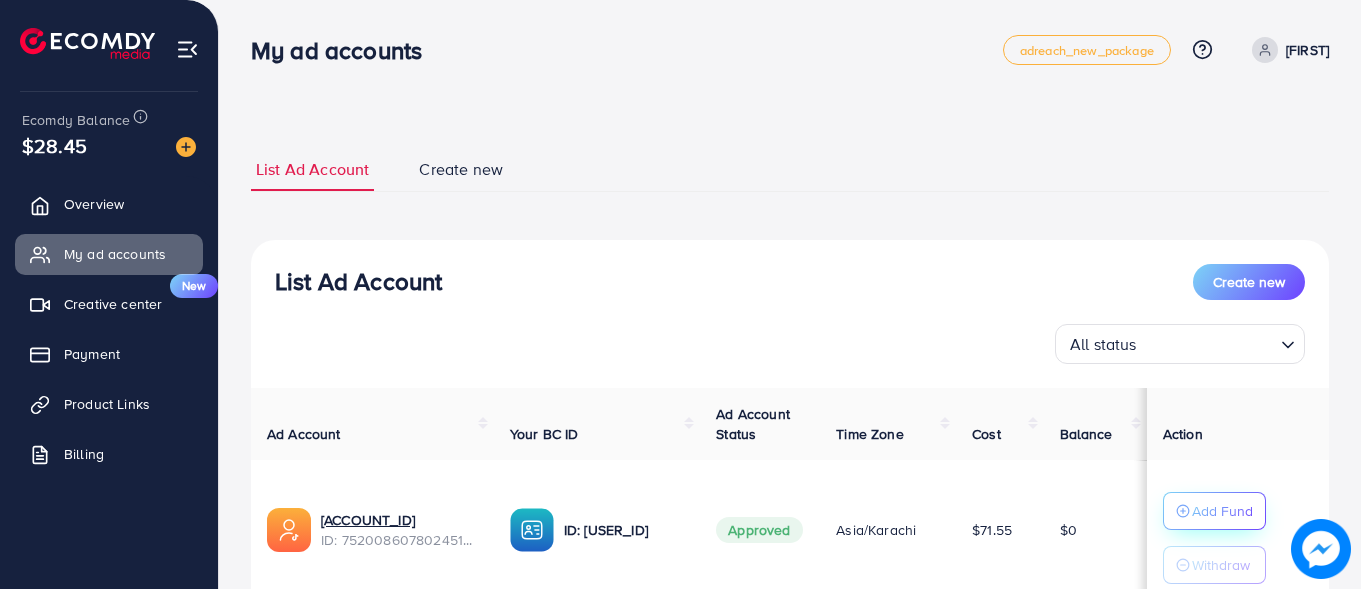 click 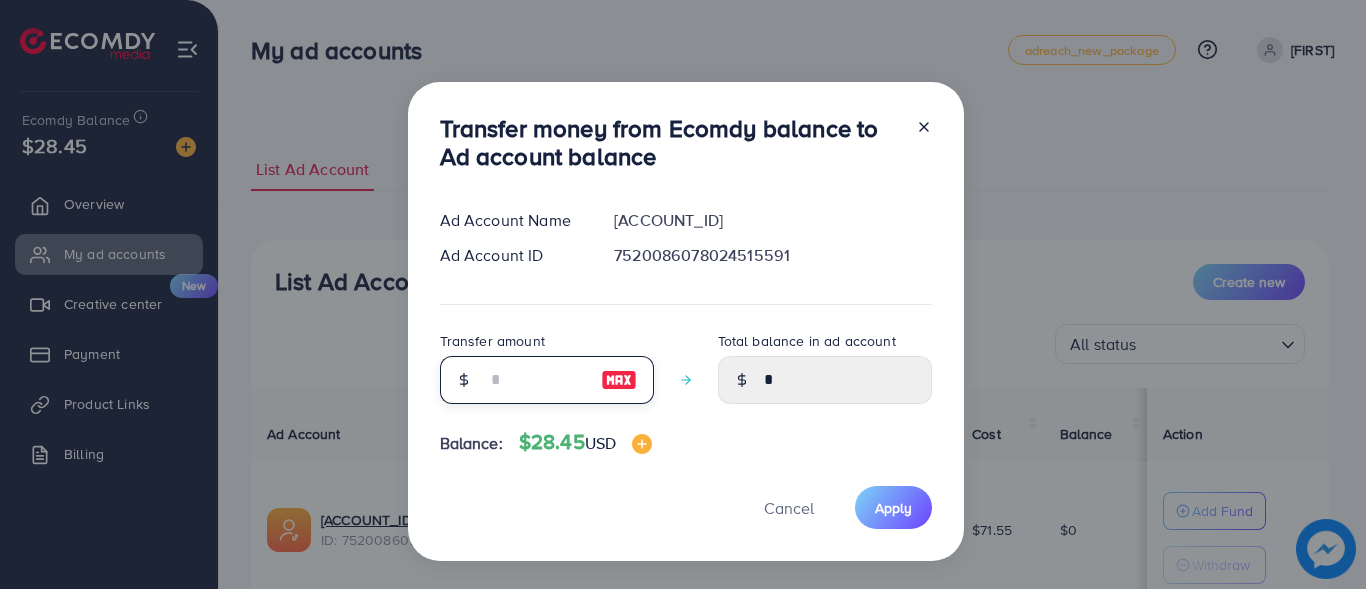 click at bounding box center (536, 380) 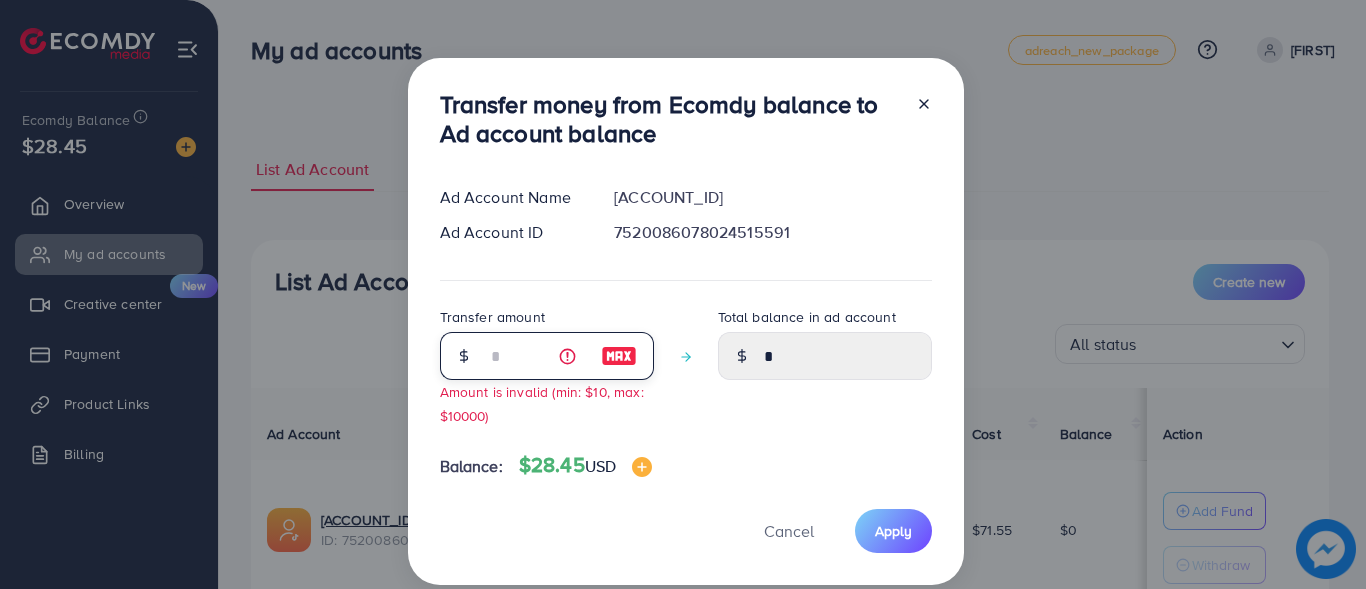 type on "****" 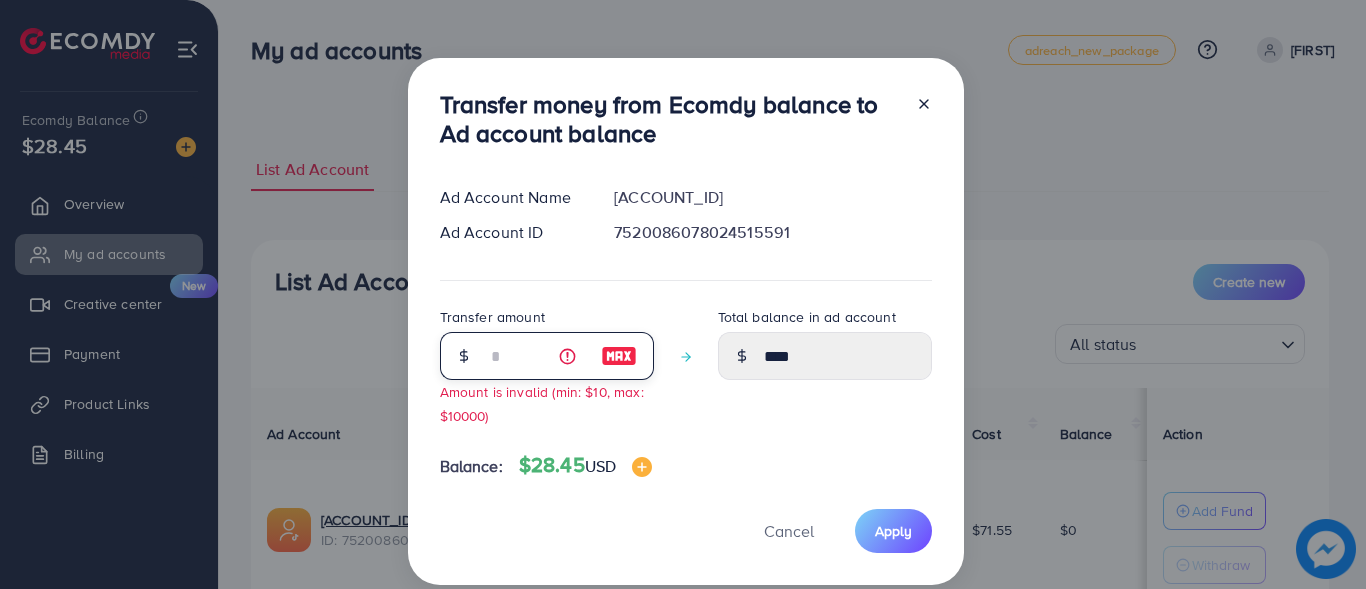 type on "**" 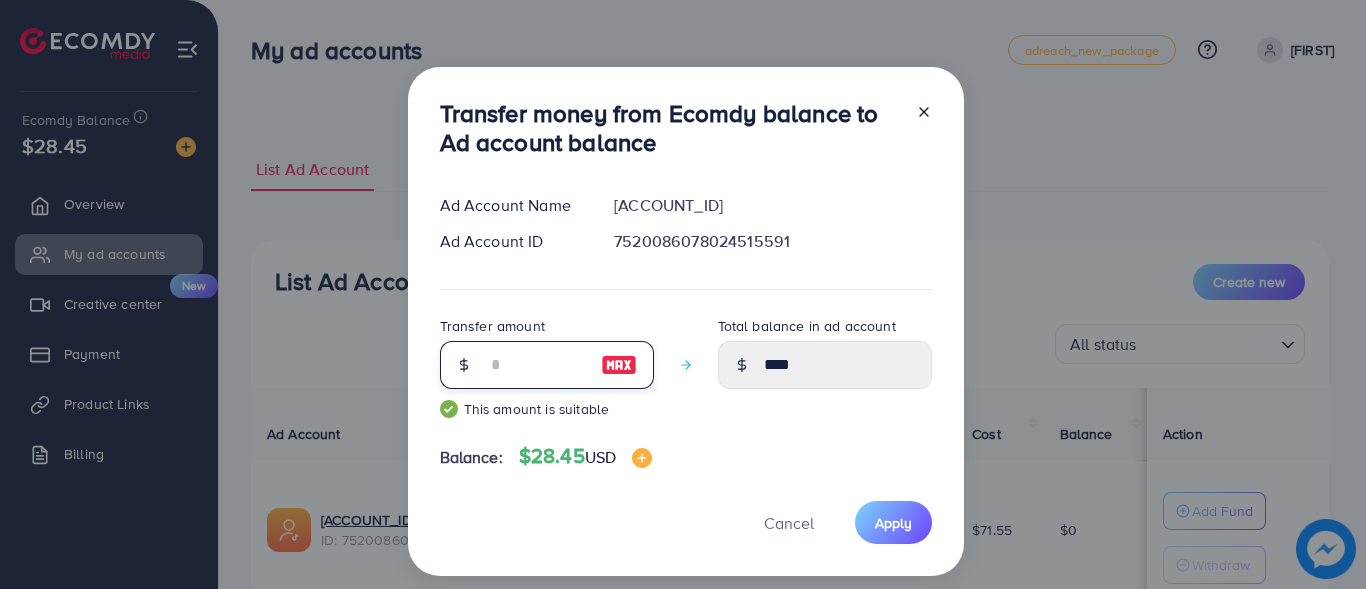 type on "*****" 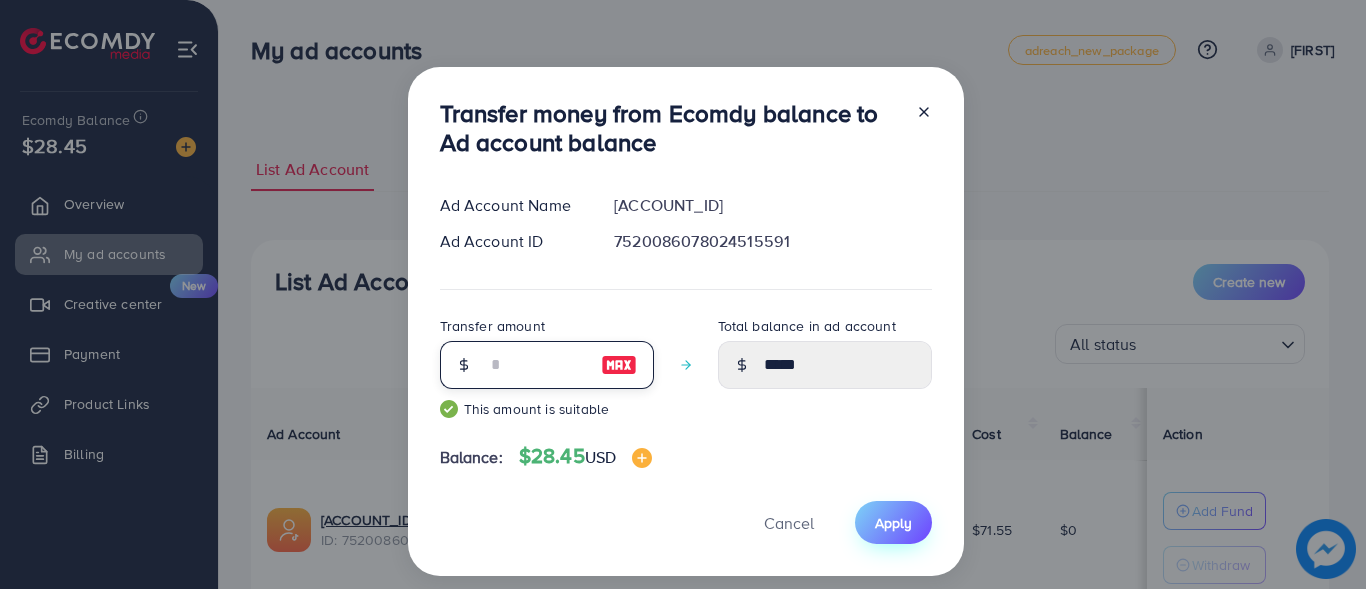 type on "**" 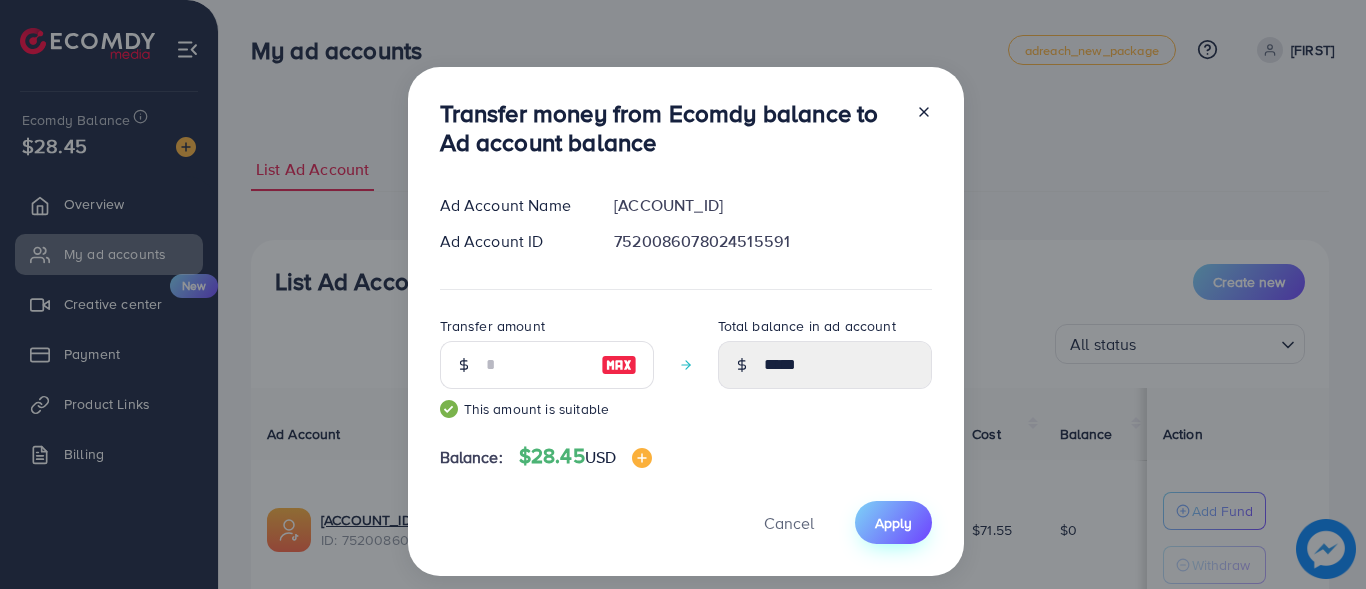 click on "Apply" at bounding box center [893, 523] 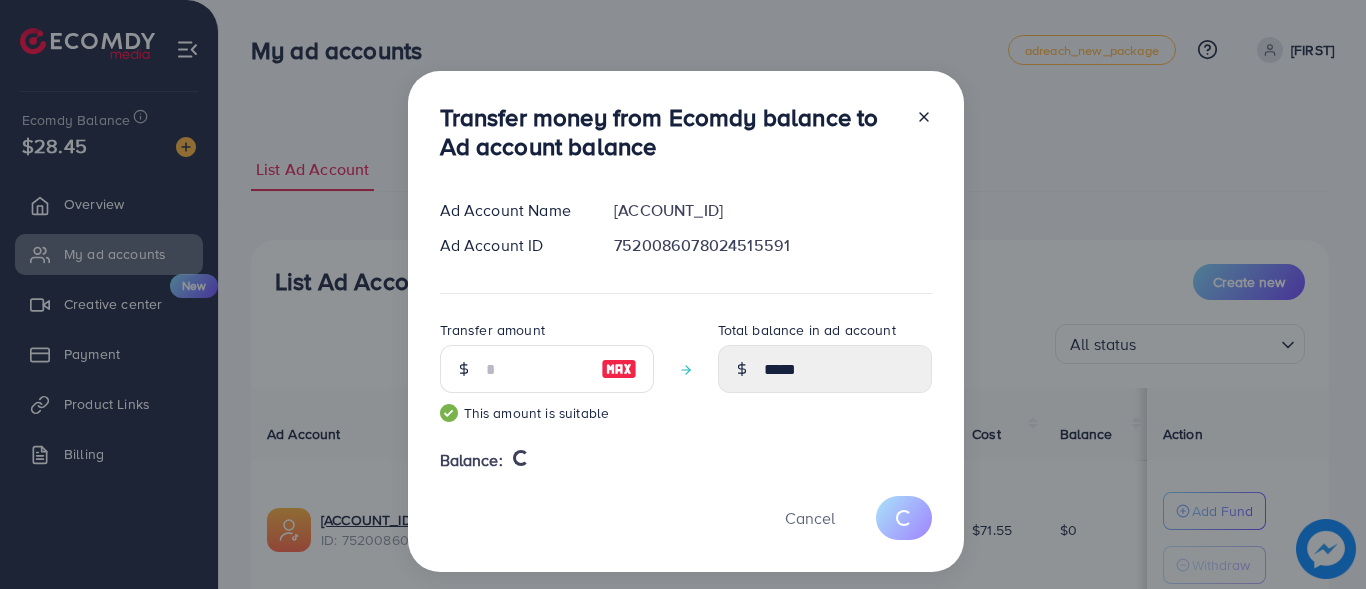 type 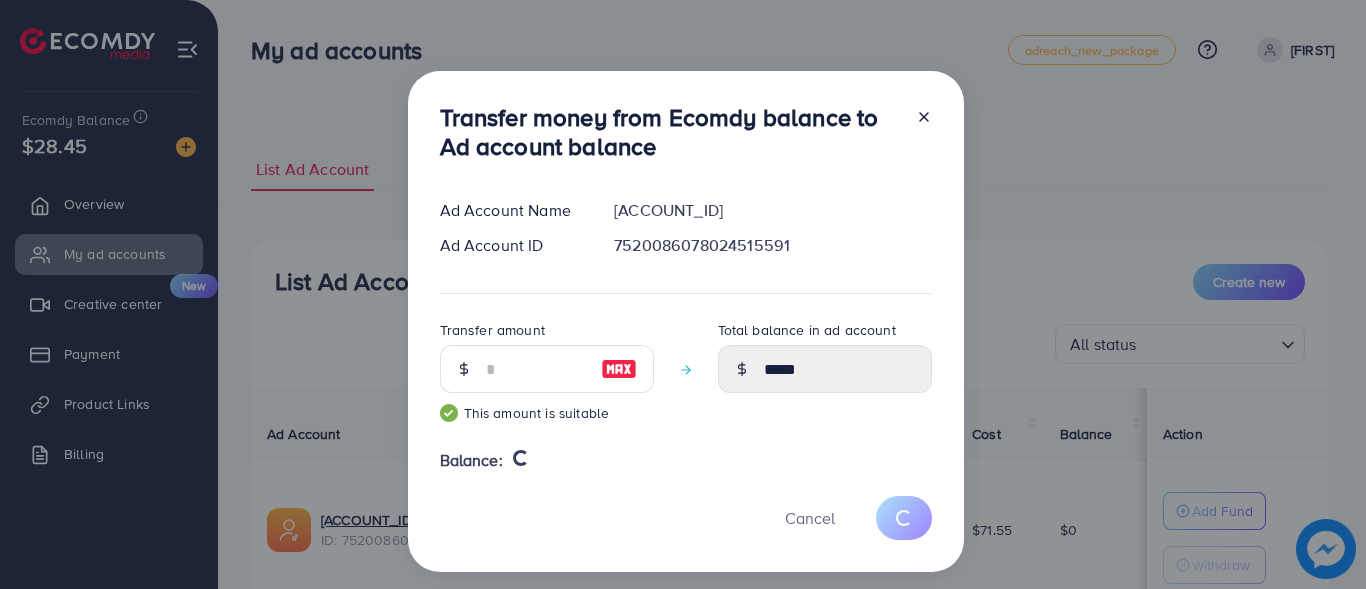 type on "*" 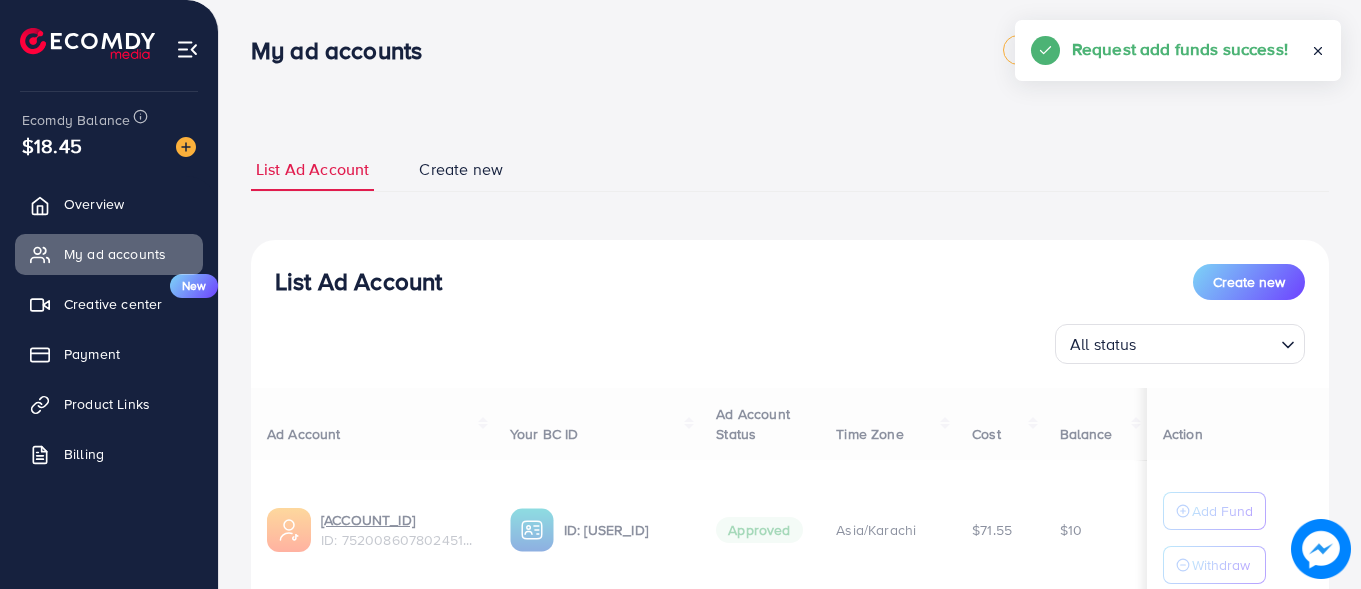 click on "Ad Account Your BC ID Ad Account Status Time Zone Cost Balance Action            [ACCOUNT_ID]  ID: [ACCOUNT_ID] ID: [ACCOUNT_ID]  Approved   Asia/Karachi   $71.55   $10   Add Fund   Withdraw           Account per page  ** ** ** ***  Showing 1 To 10 of 1 account(s)" at bounding box center (790, 527) 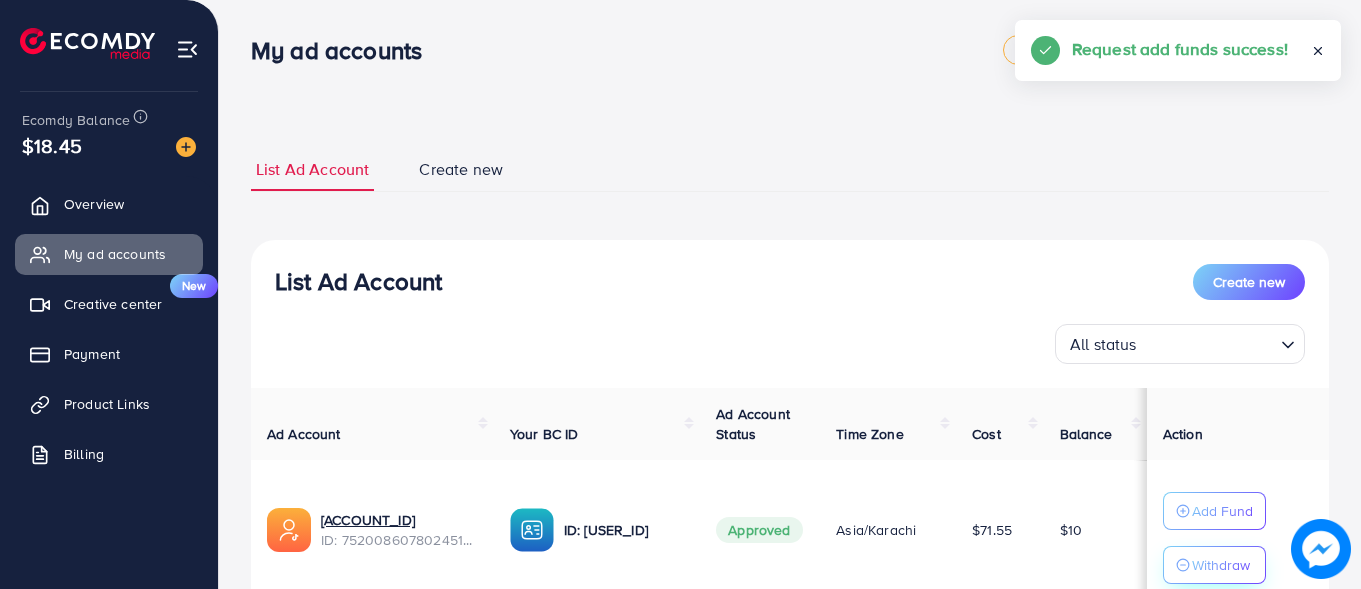 click on "Withdraw" at bounding box center (1221, 565) 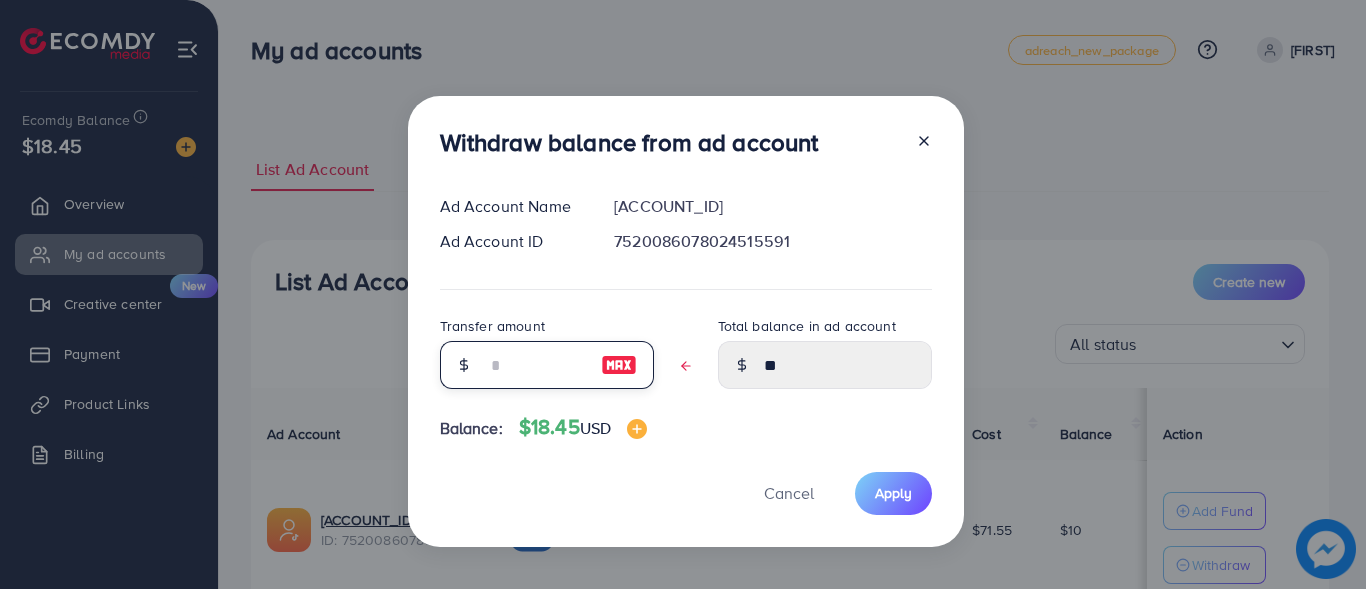 click at bounding box center (536, 365) 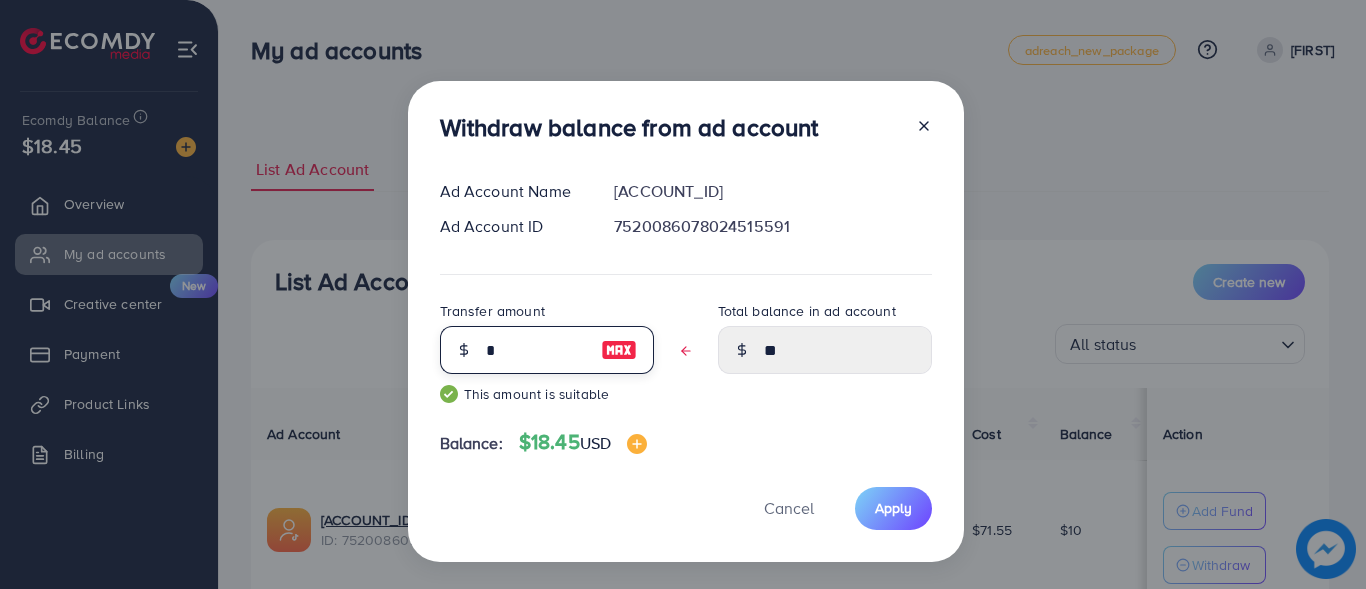 type on "****" 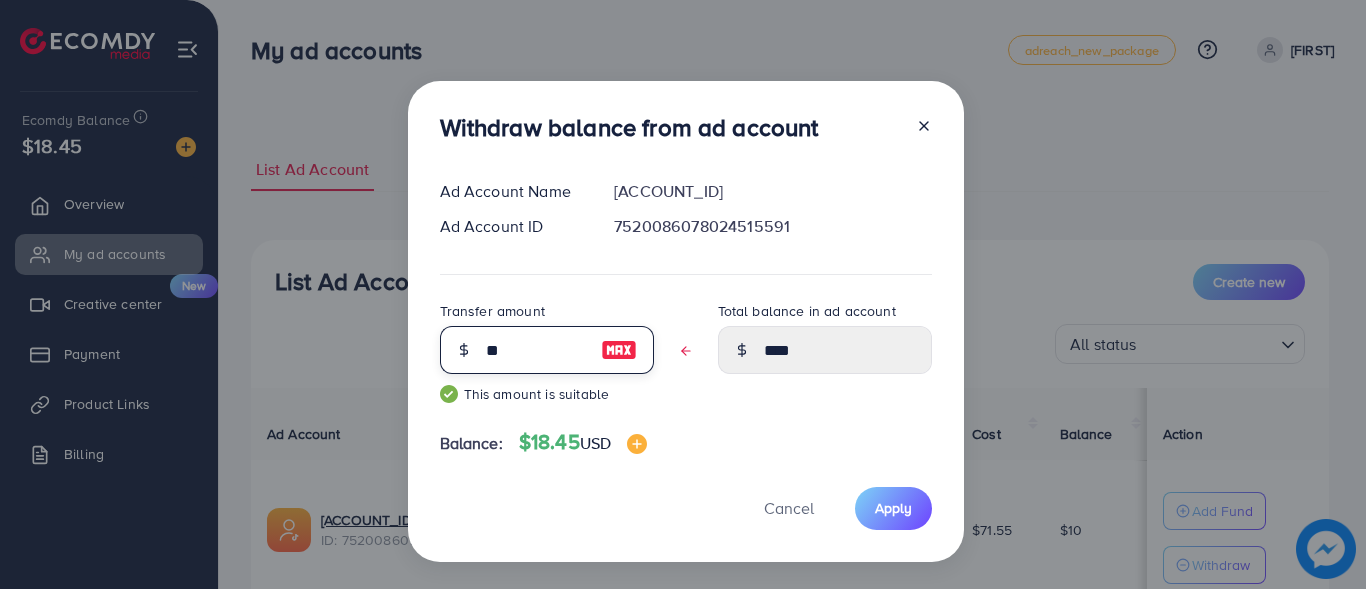 type on "***" 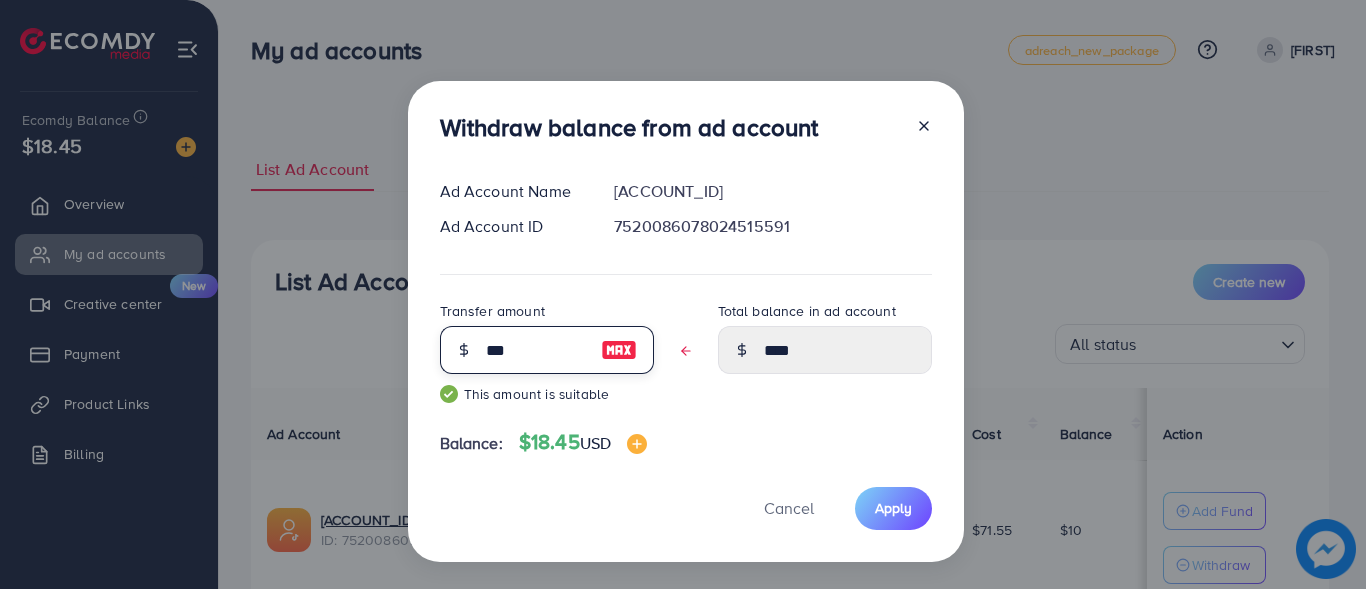 type on "****" 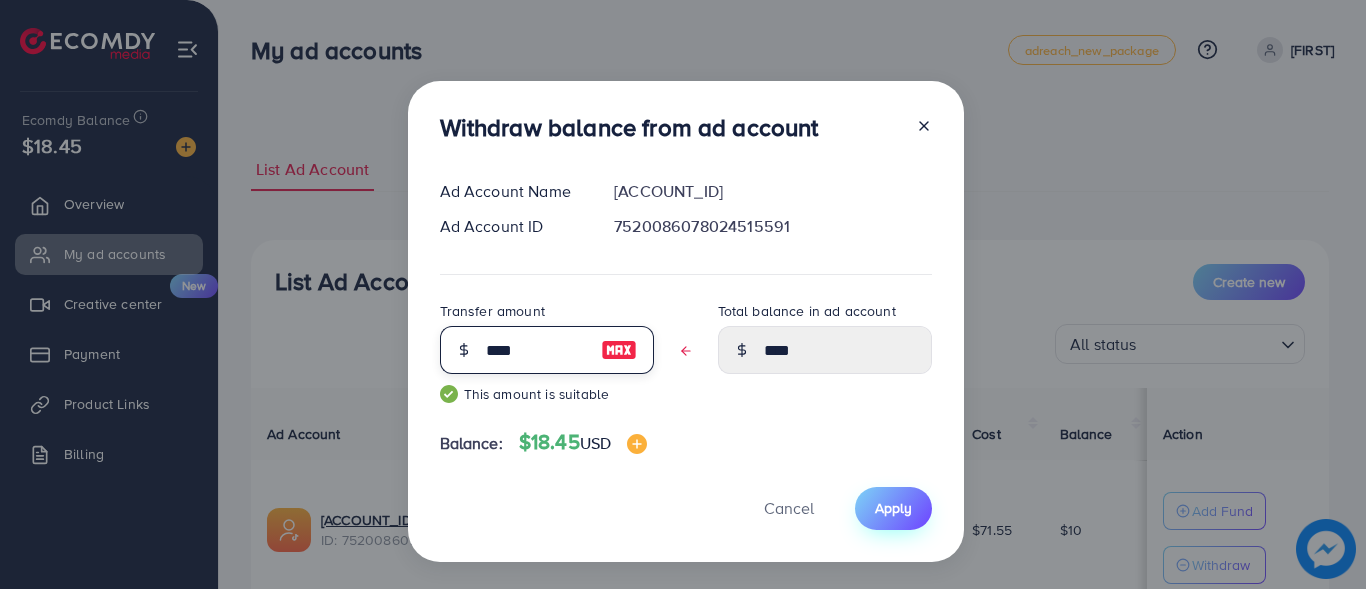 type on "****" 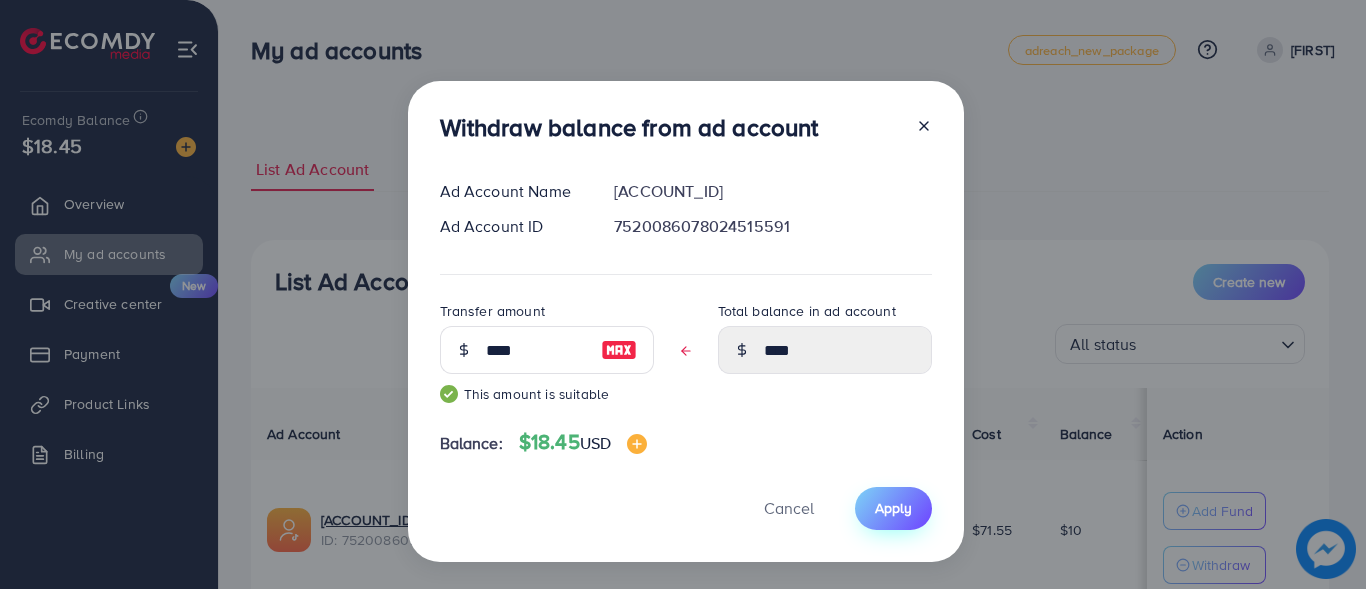 click on "Apply" at bounding box center (893, 508) 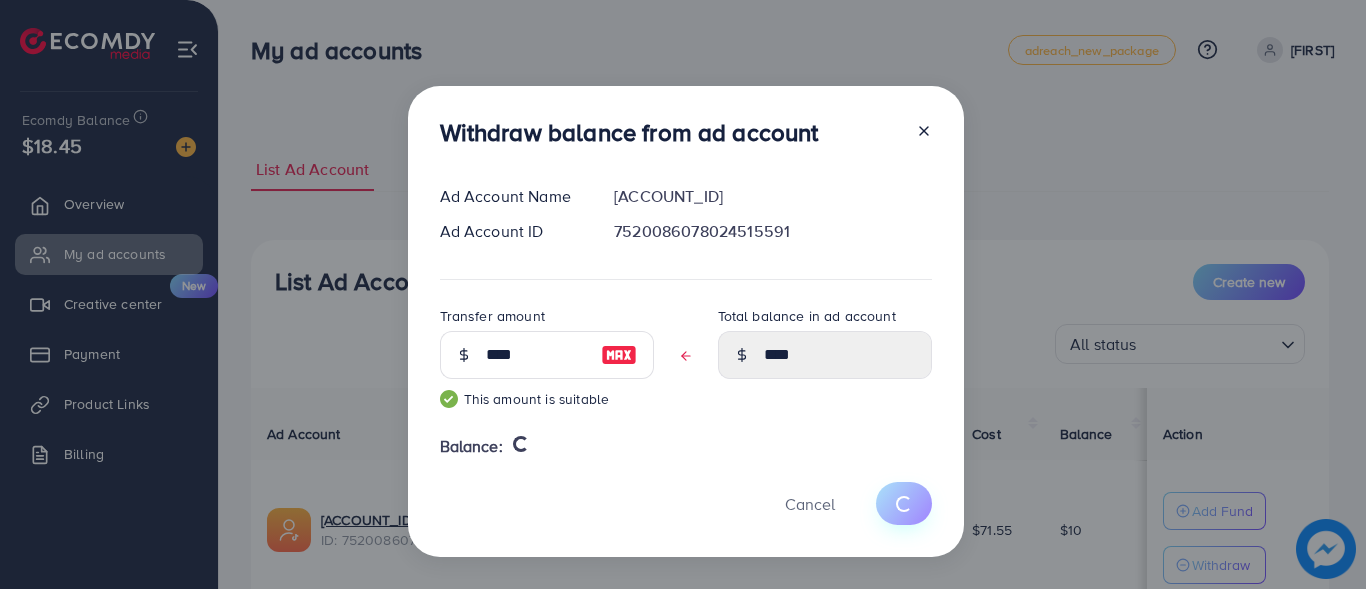 type 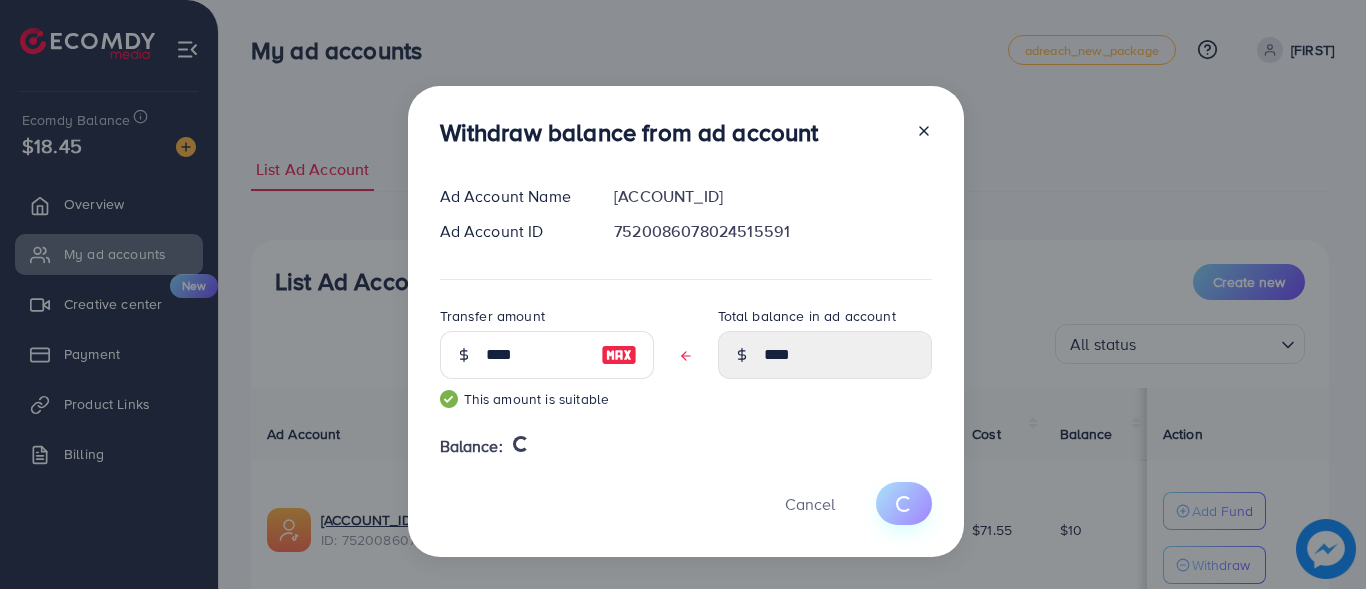 type on "**" 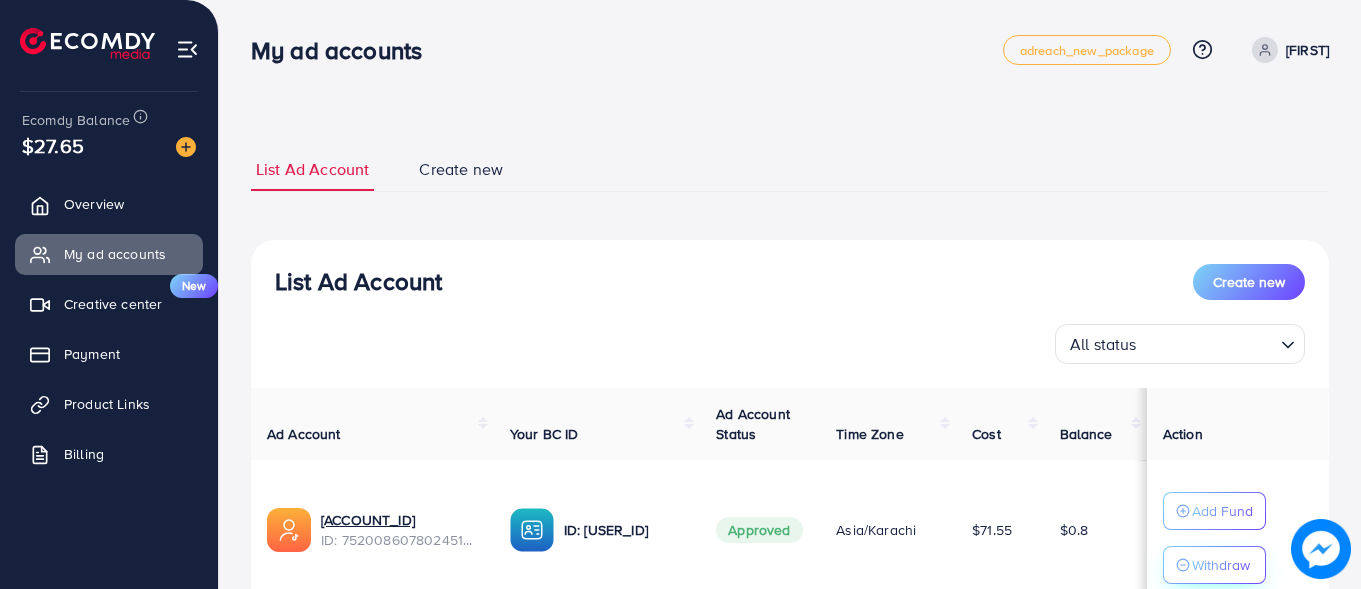 click on "Withdraw" at bounding box center [1221, 565] 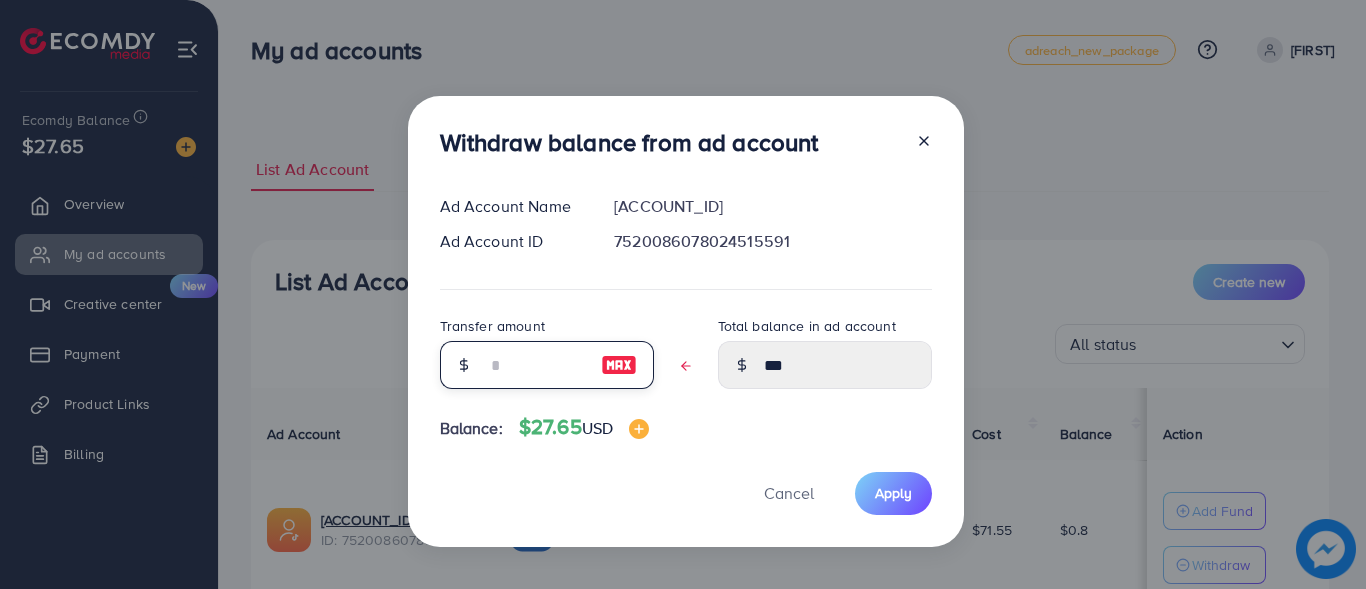 click at bounding box center [536, 365] 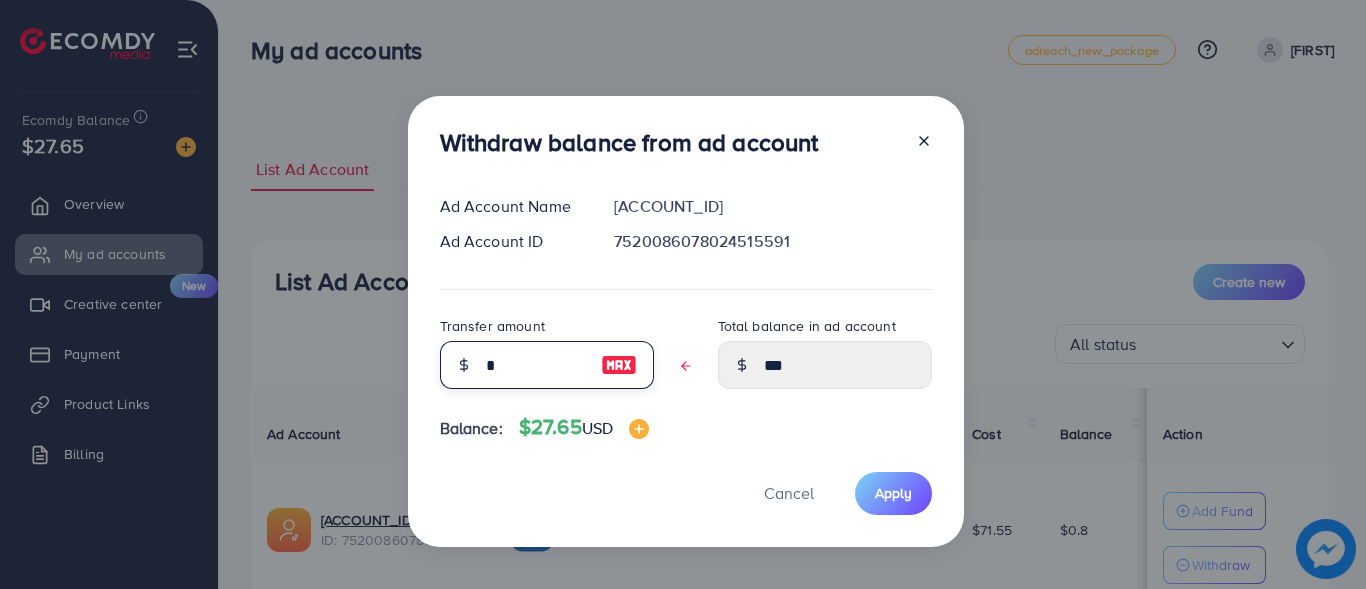 type on "****" 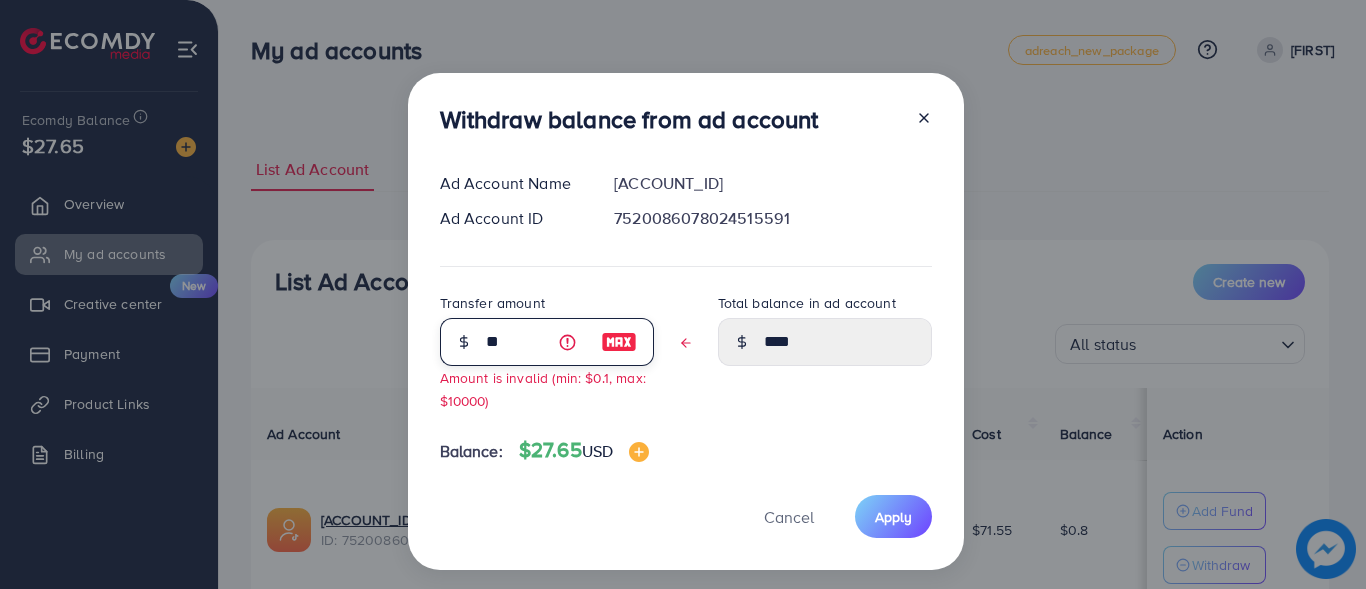 type on "***" 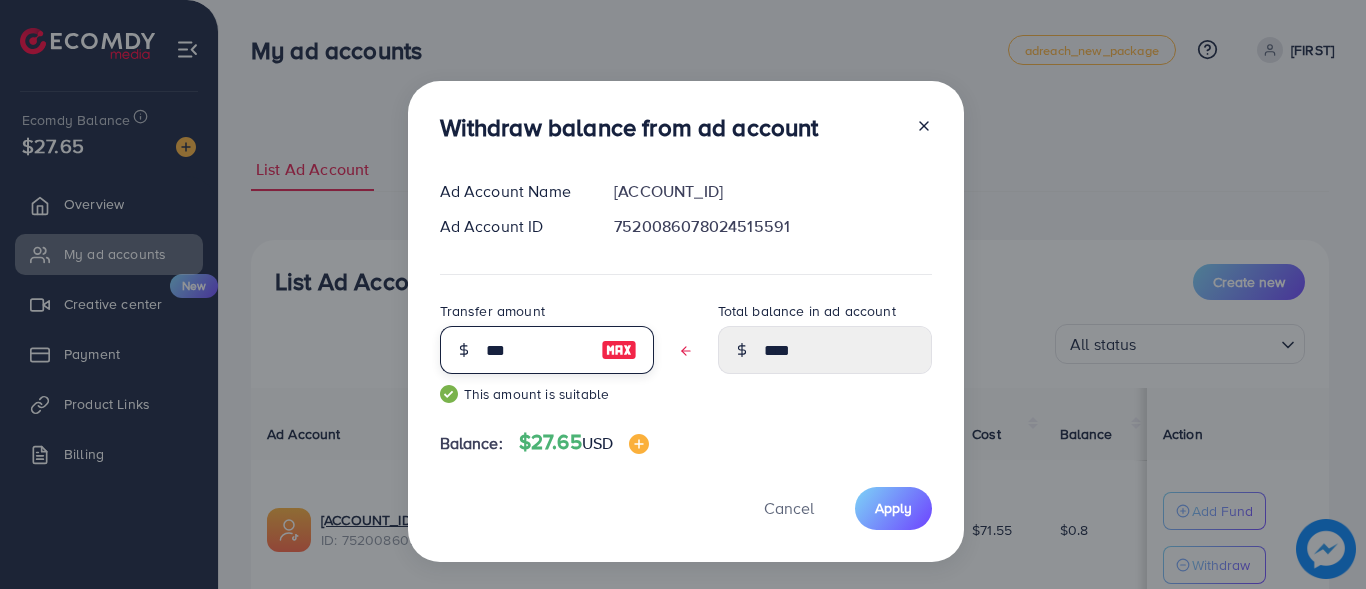 type on "****" 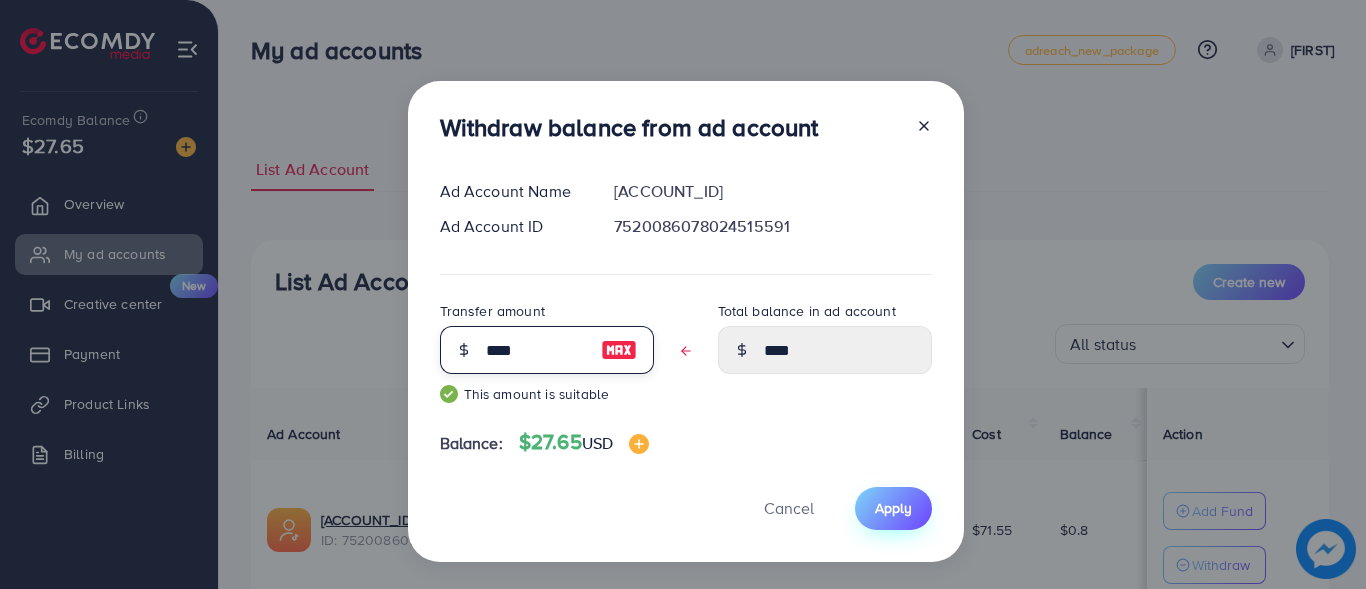type on "****" 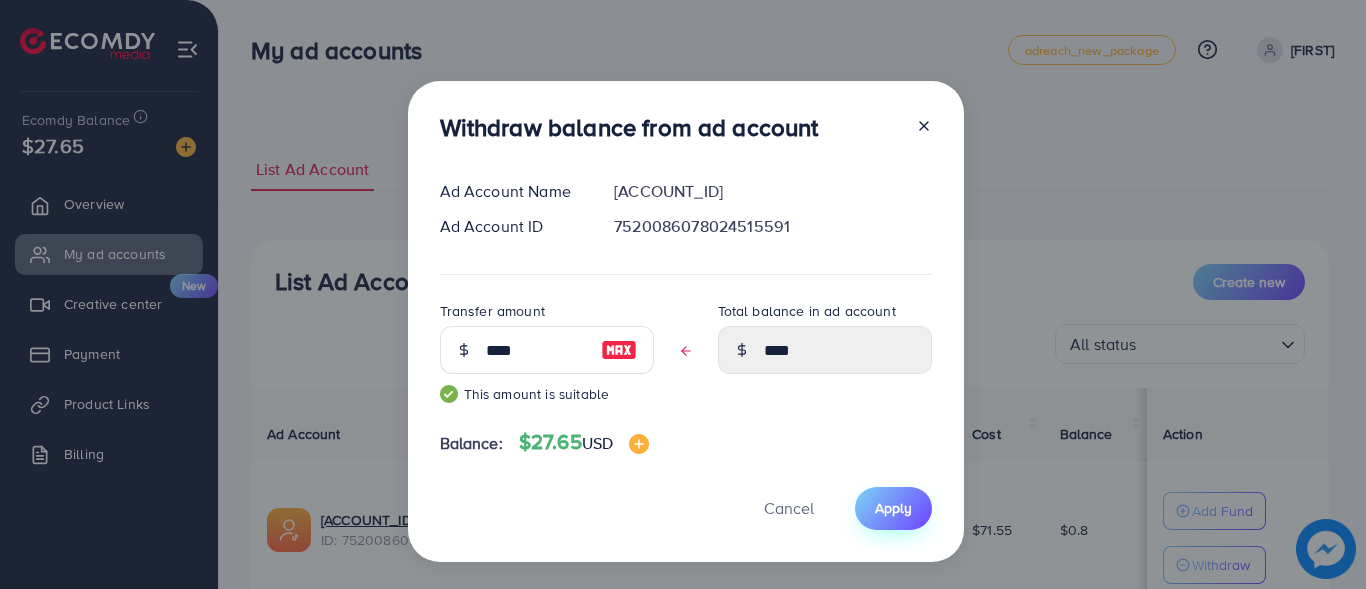 click on "Apply" at bounding box center (893, 508) 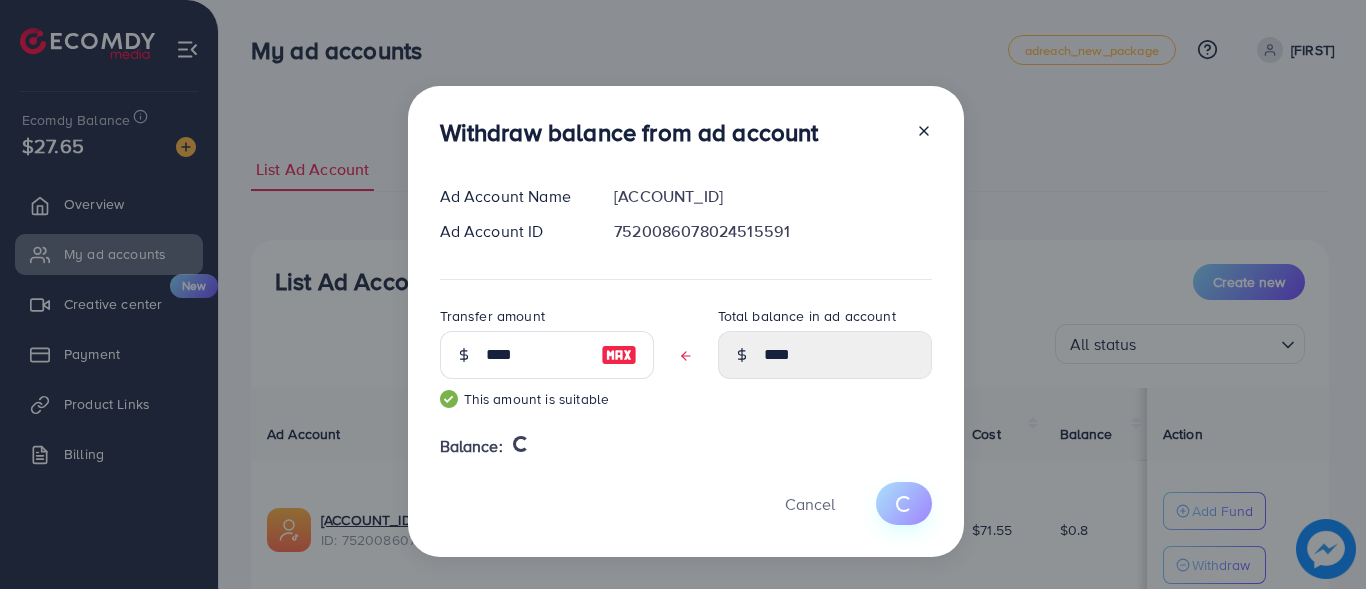 type 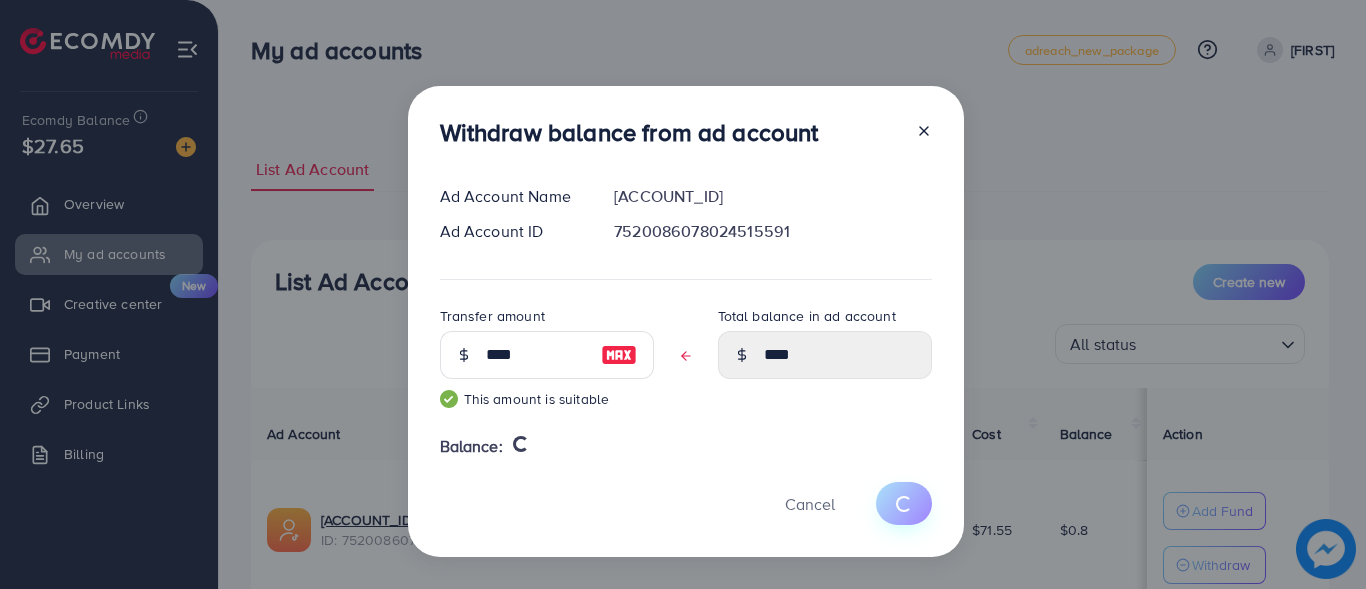 type on "***" 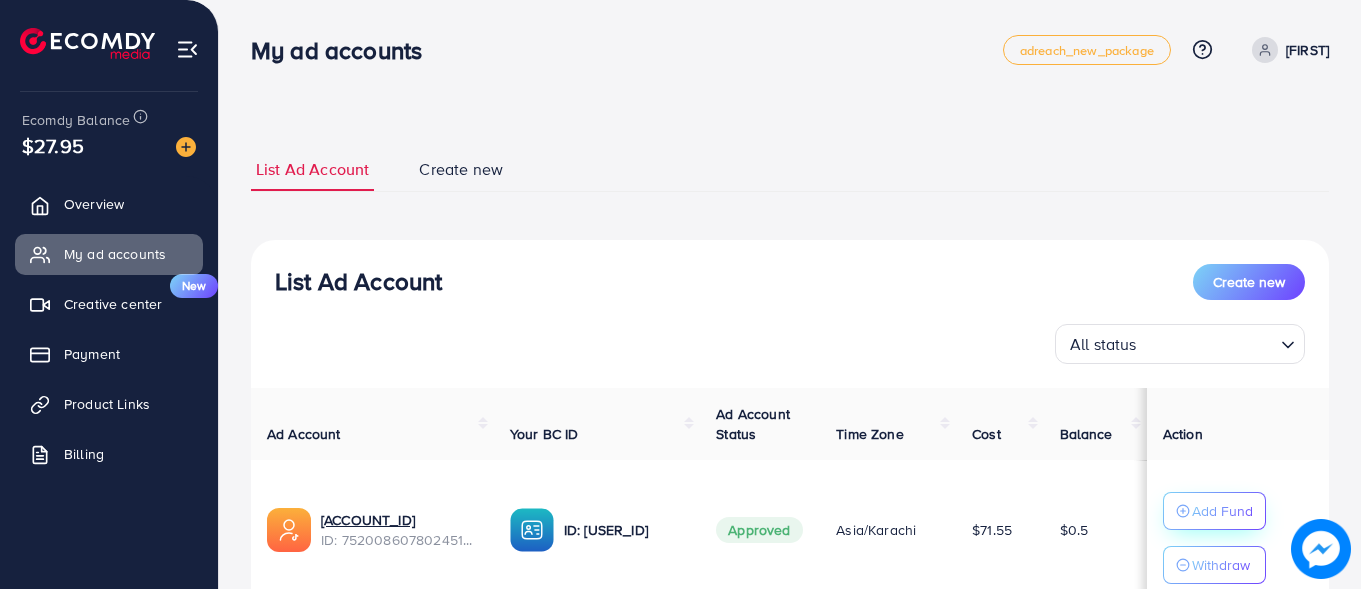 click on "Add Fund" at bounding box center [1222, 511] 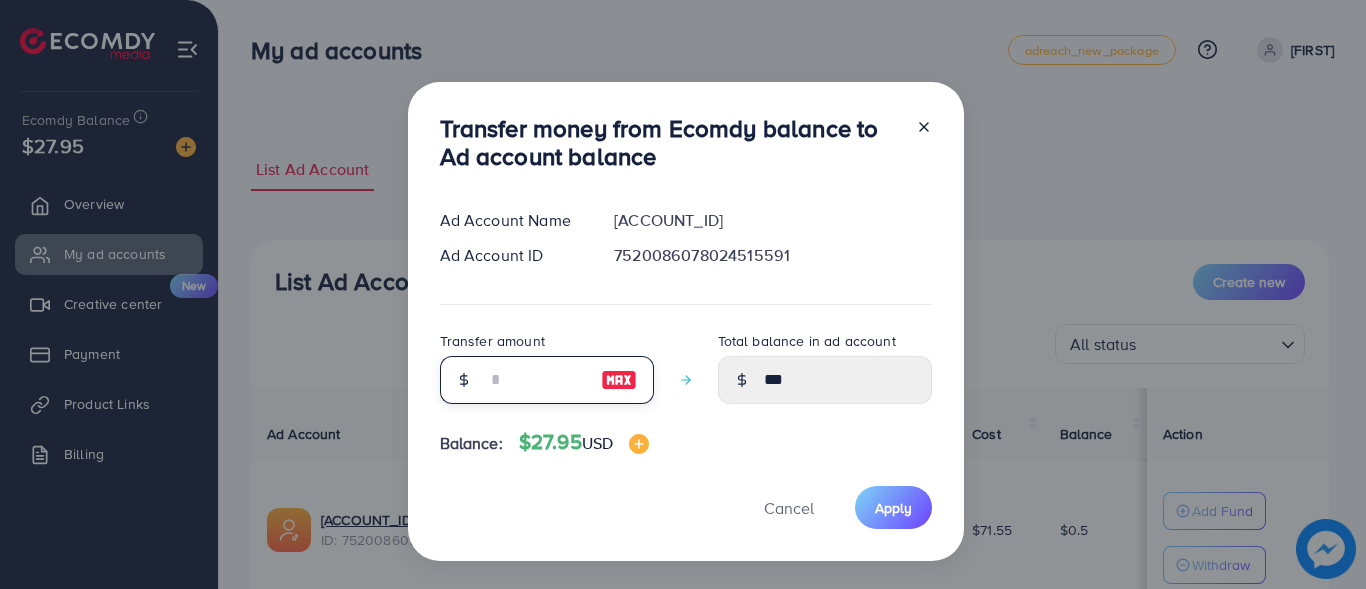 click at bounding box center [536, 380] 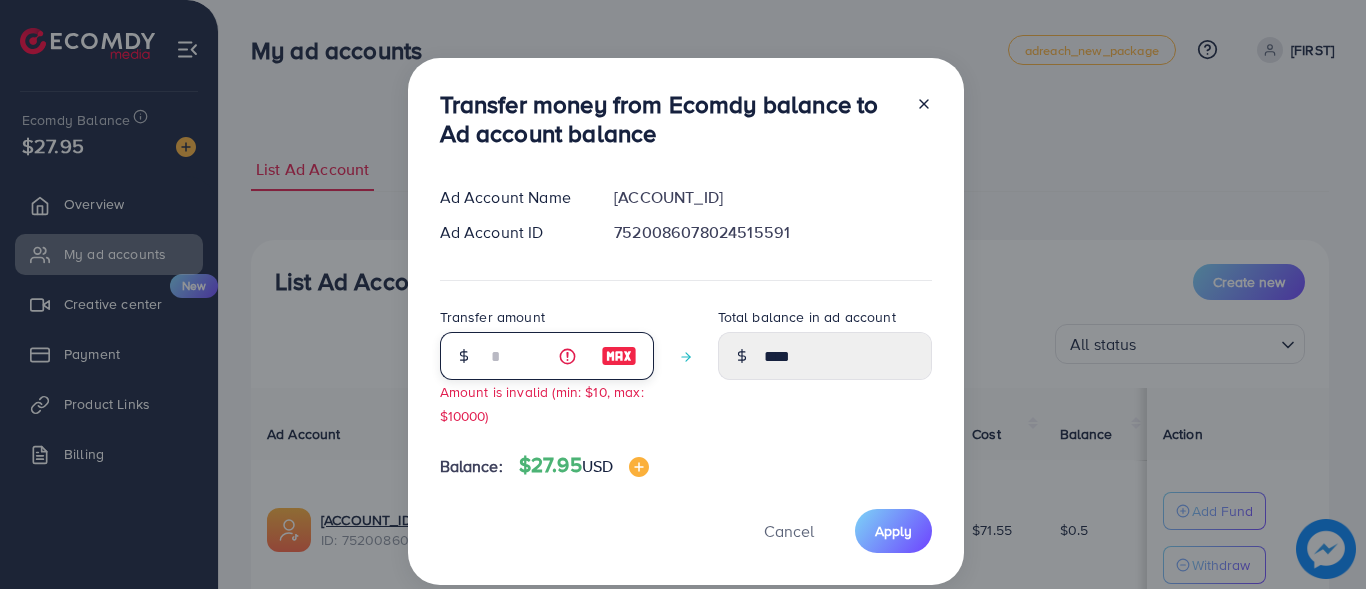 type on "**" 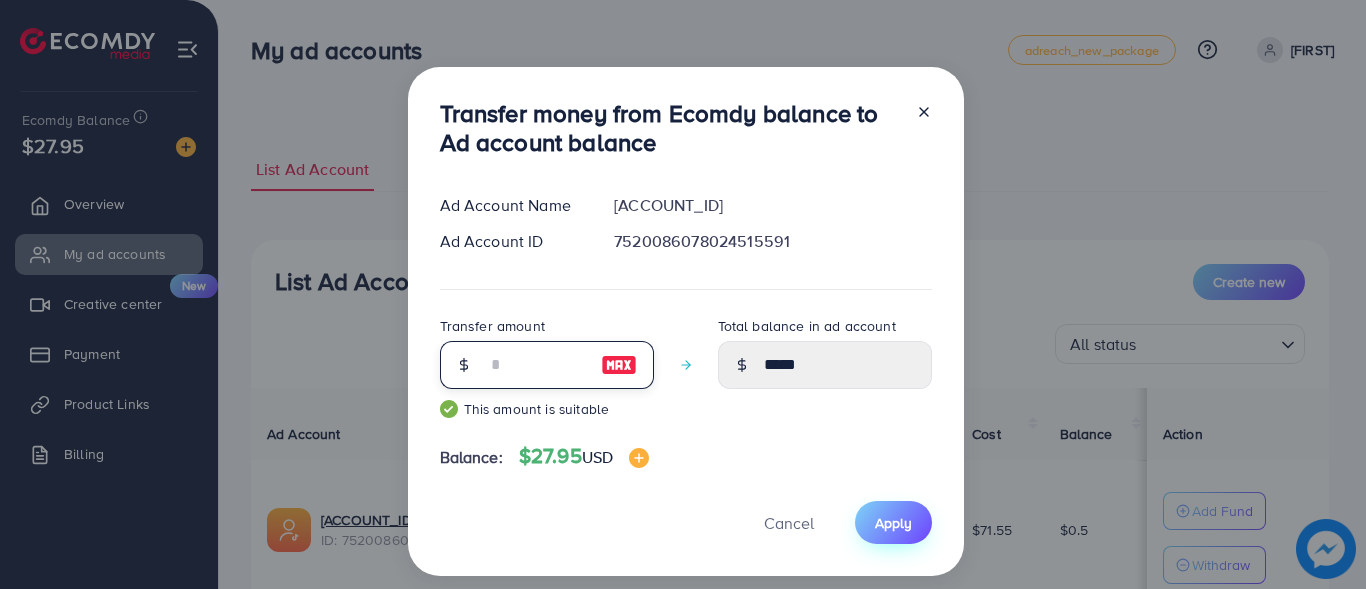 type on "**" 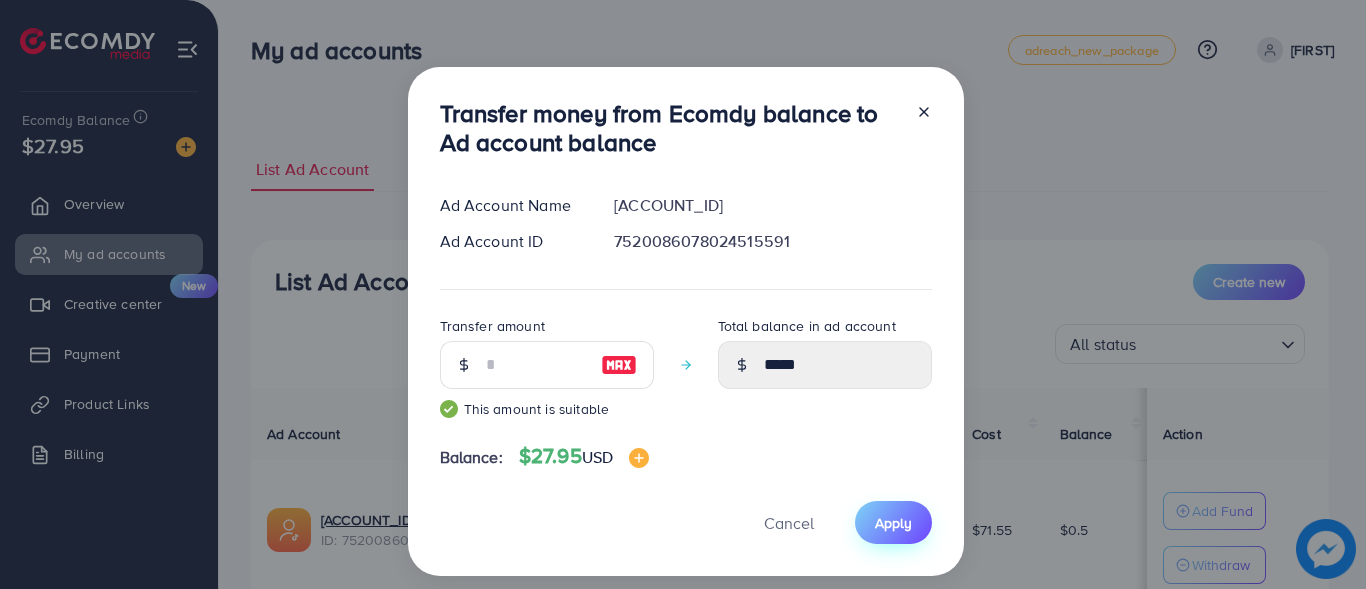 click on "Apply" at bounding box center [893, 523] 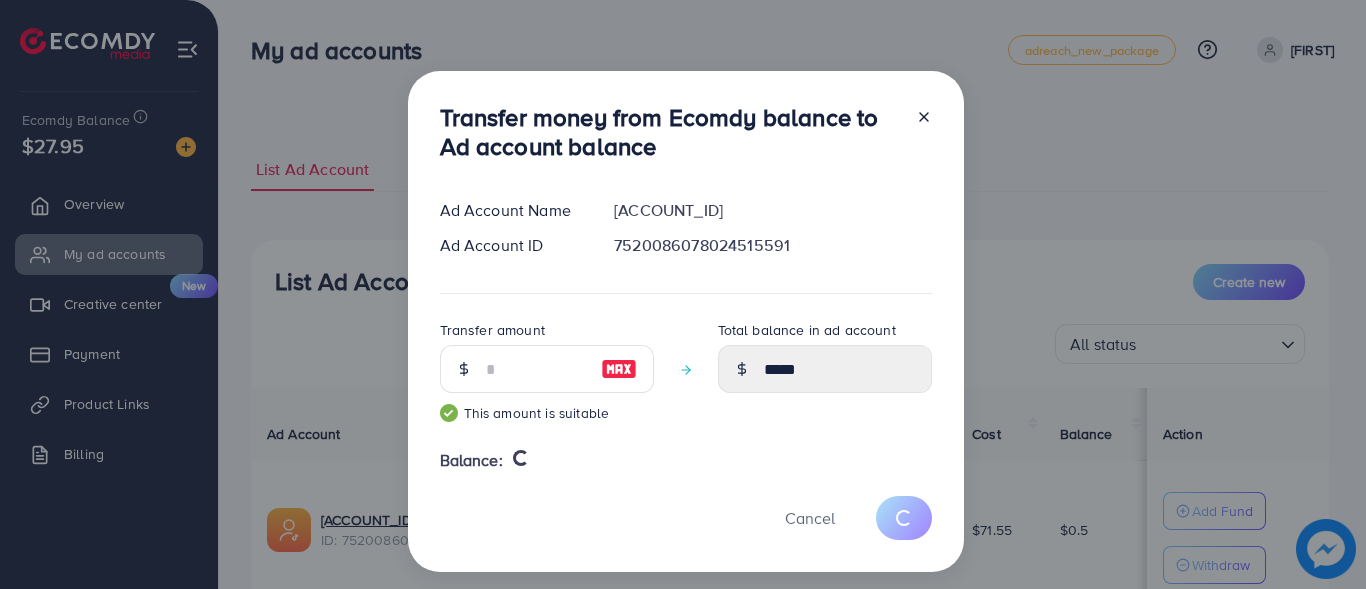 type 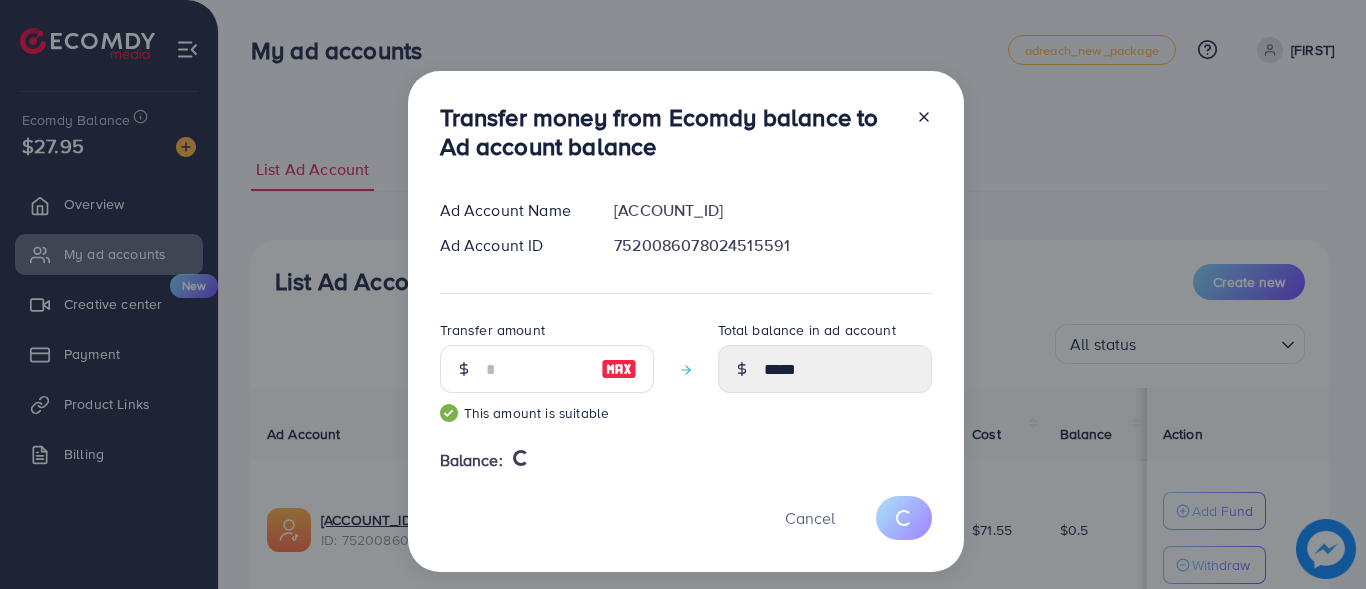type on "***" 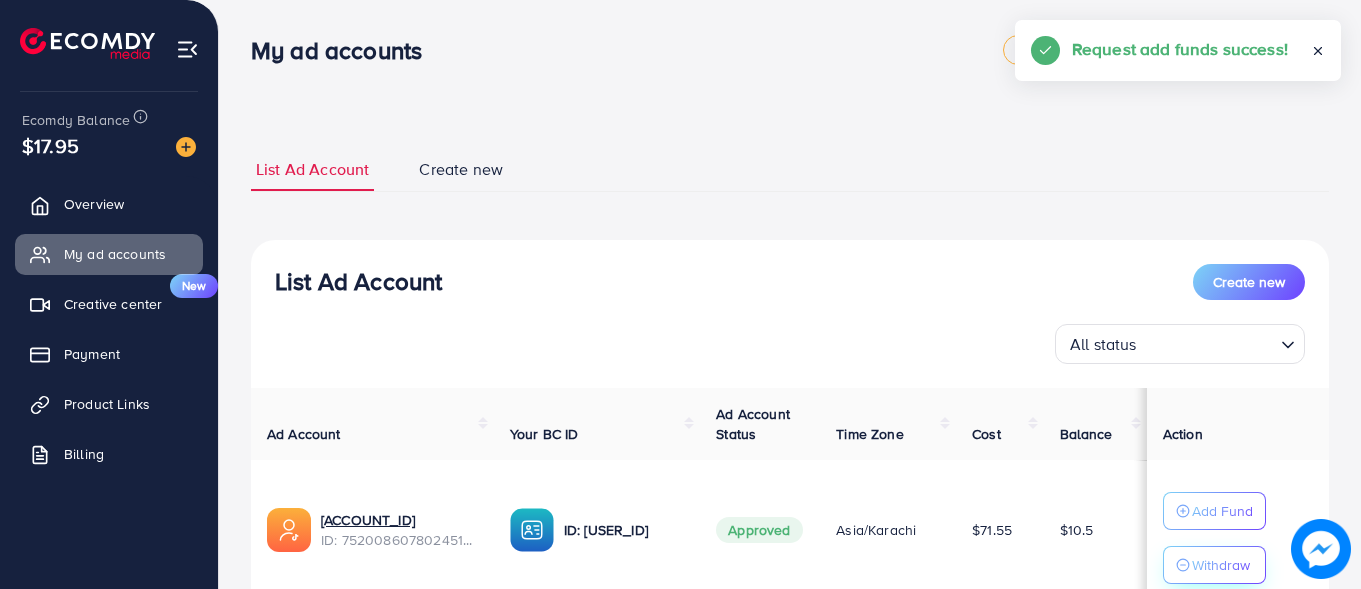 click on "Withdraw" at bounding box center (1221, 565) 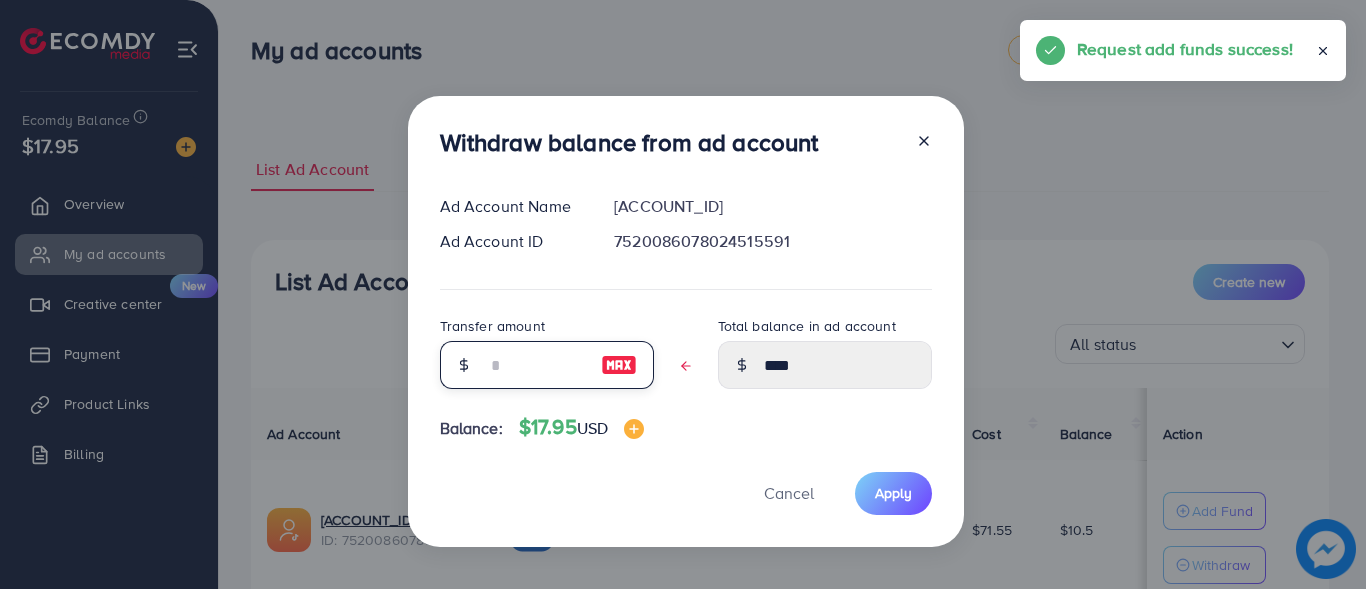 click at bounding box center (536, 365) 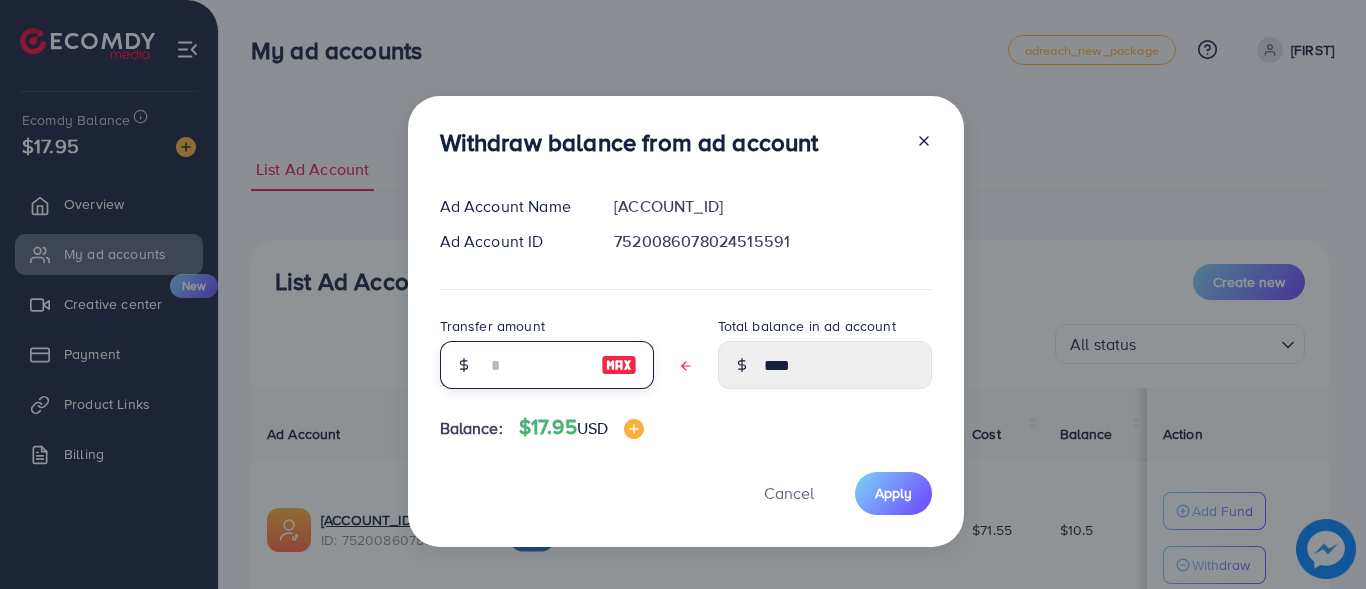 type on "*" 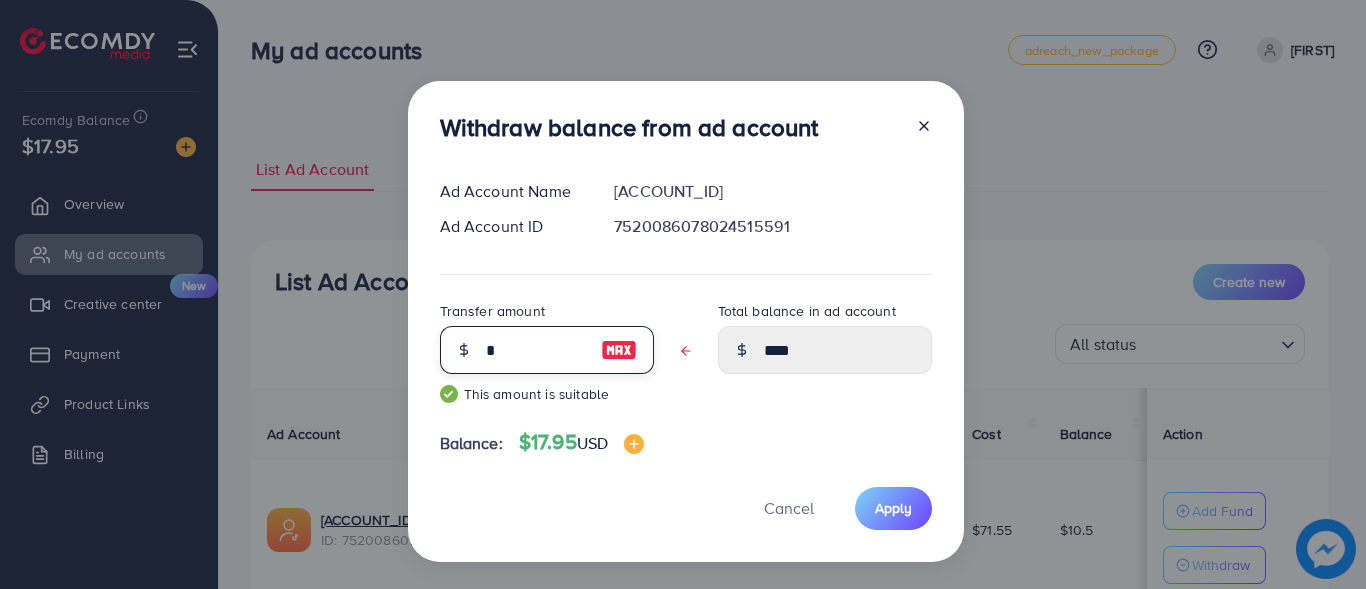 type on "****" 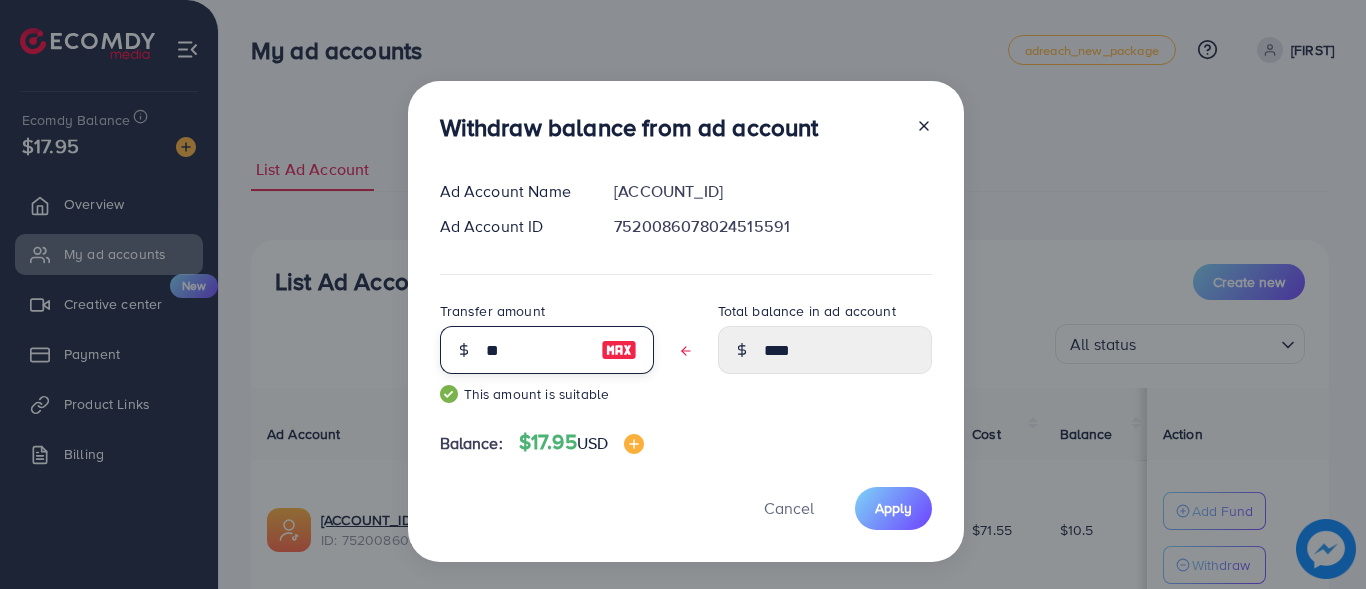 type on "***" 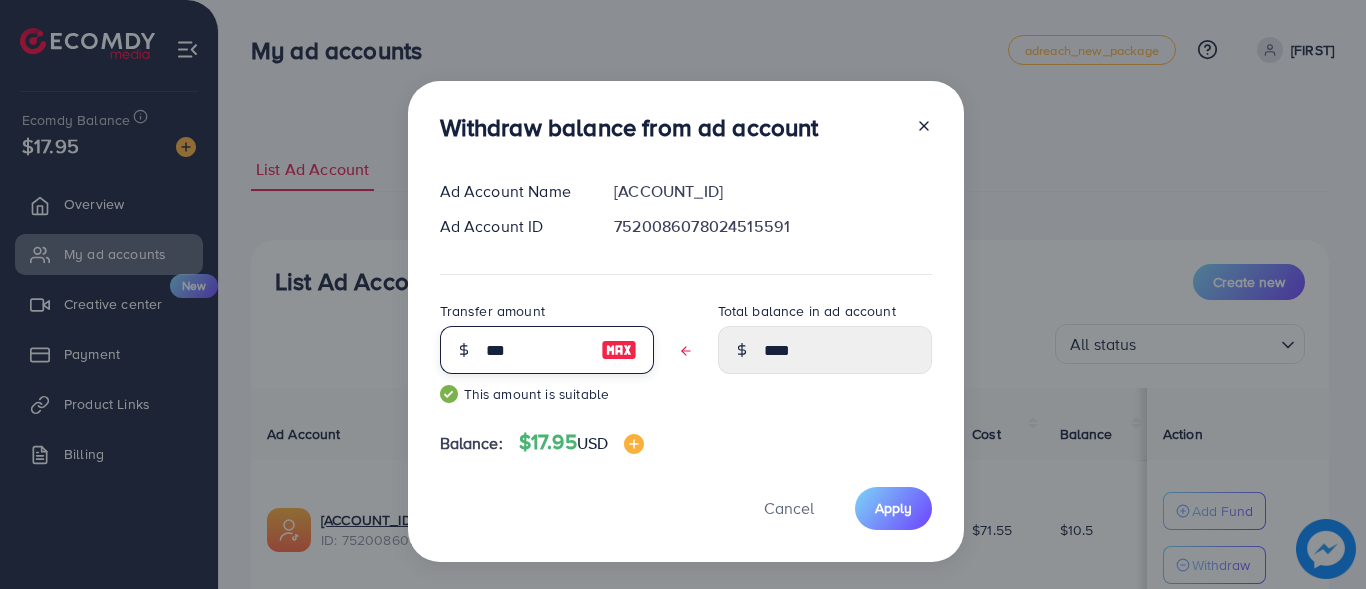 type on "****" 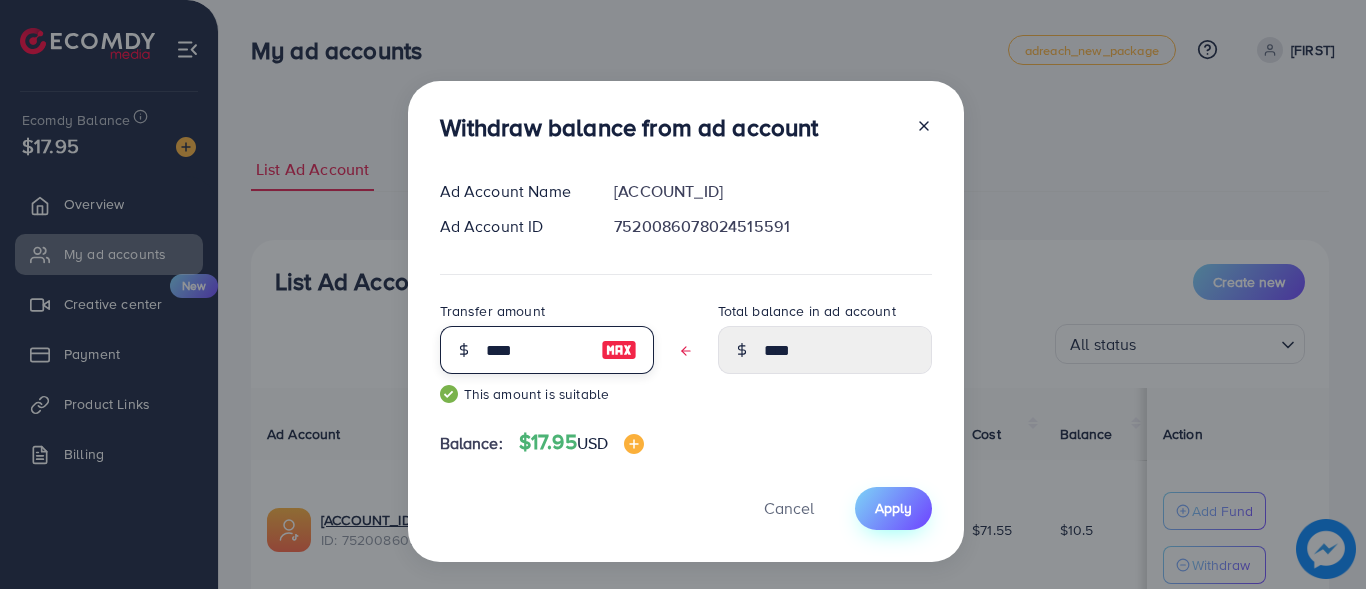 type on "****" 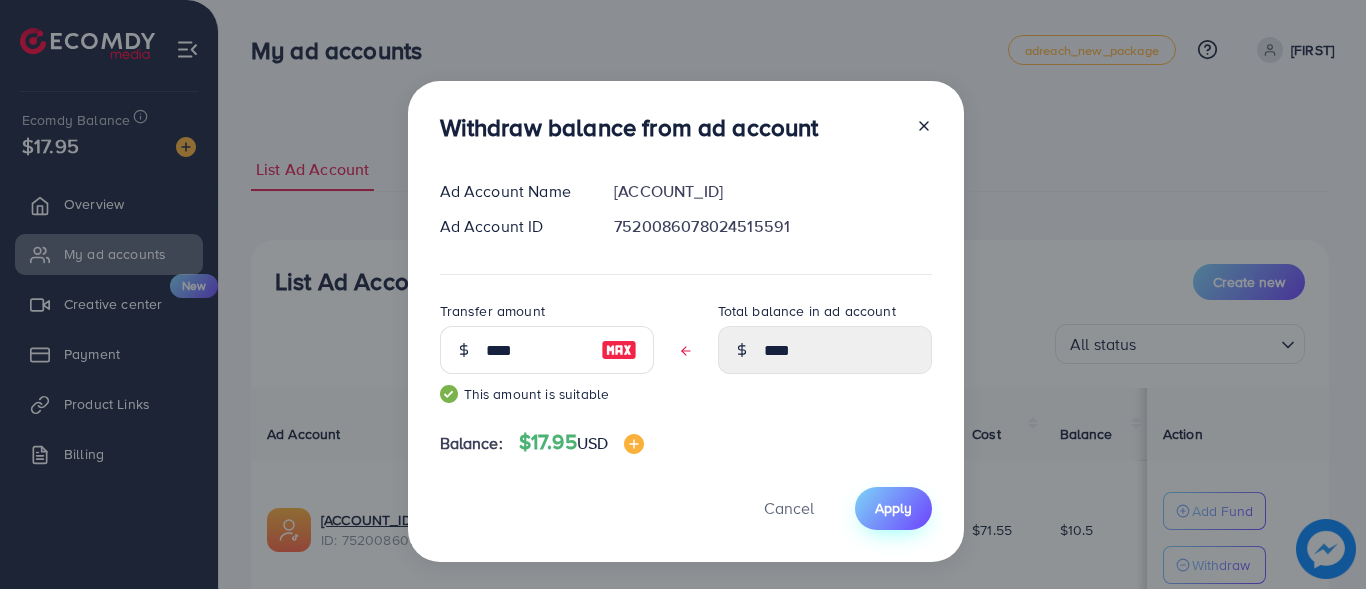 click on "Apply" at bounding box center (893, 508) 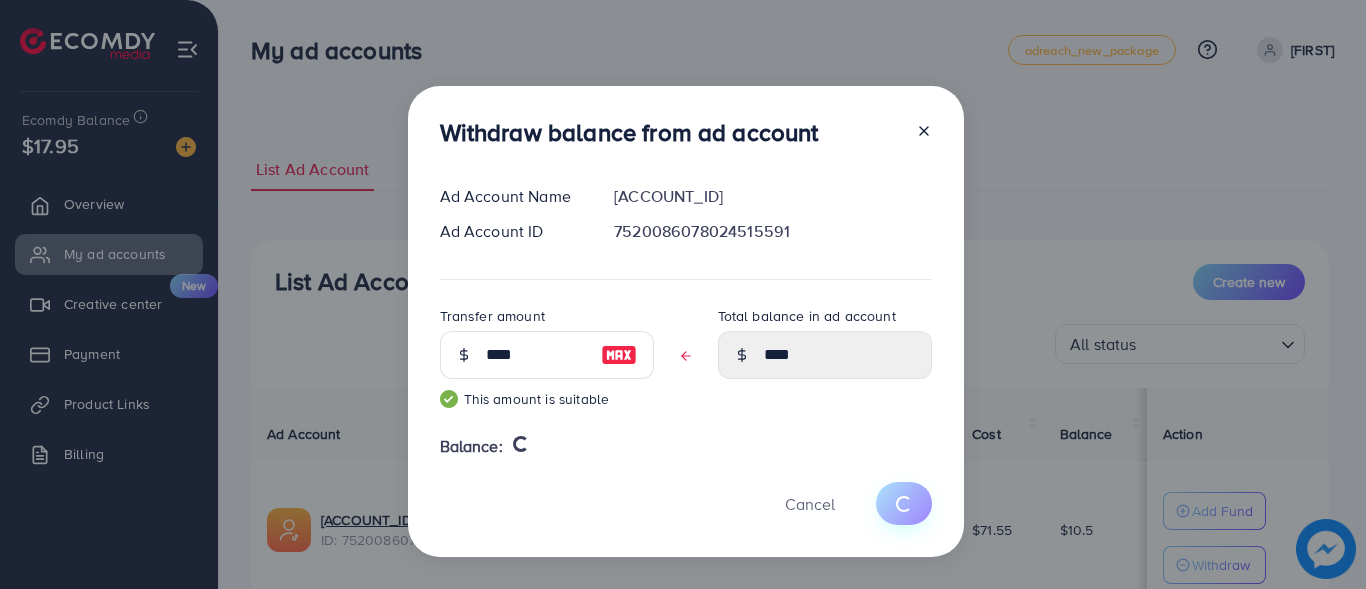type 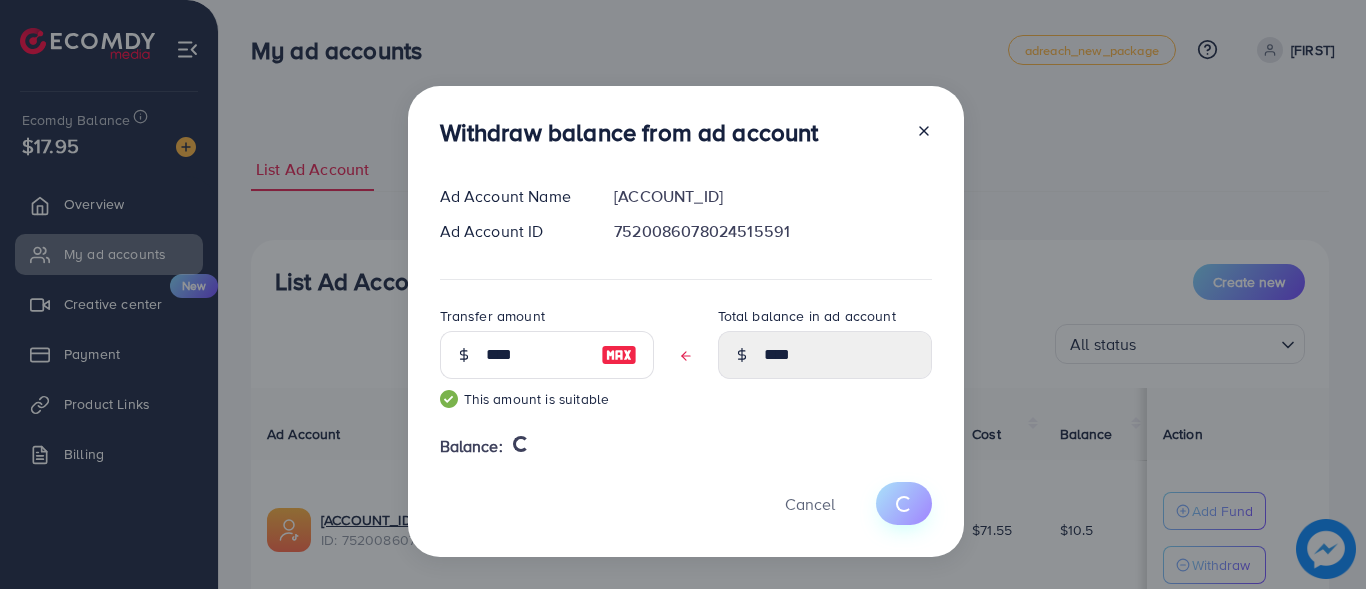 type on "****" 